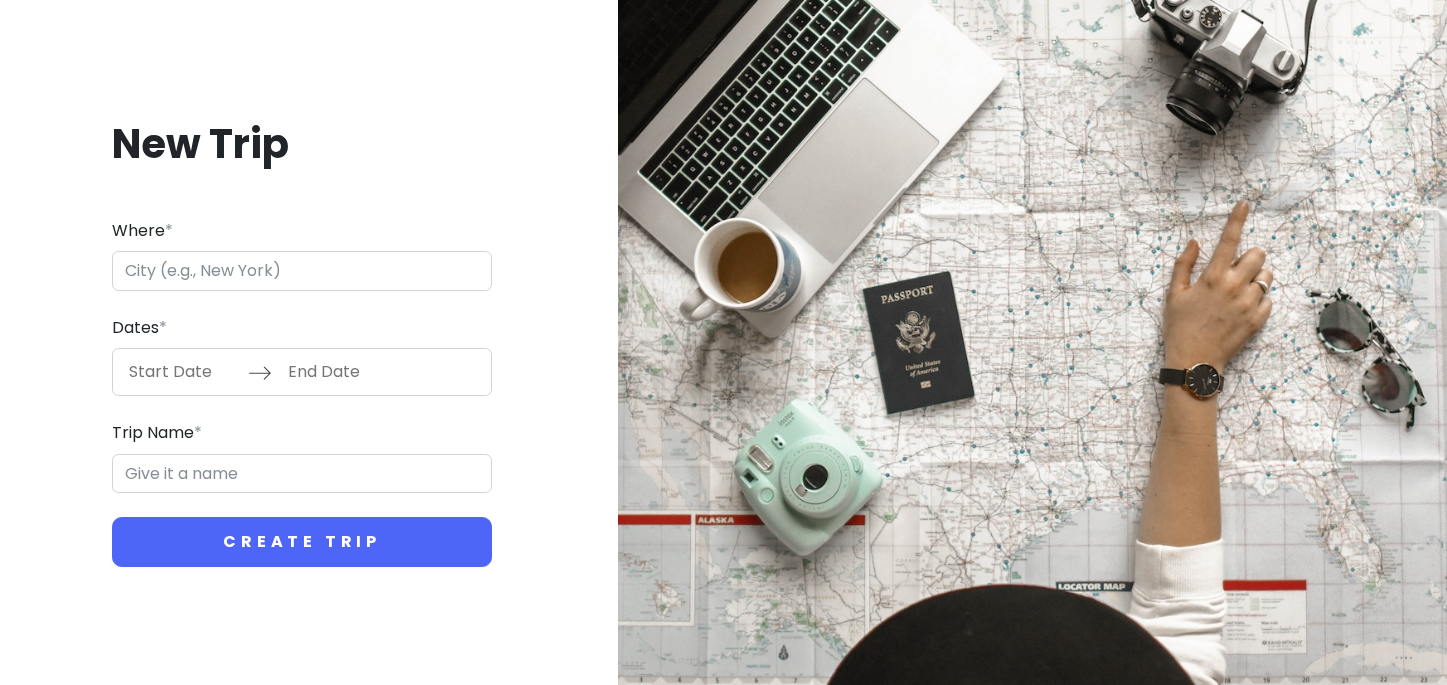 scroll, scrollTop: 0, scrollLeft: 0, axis: both 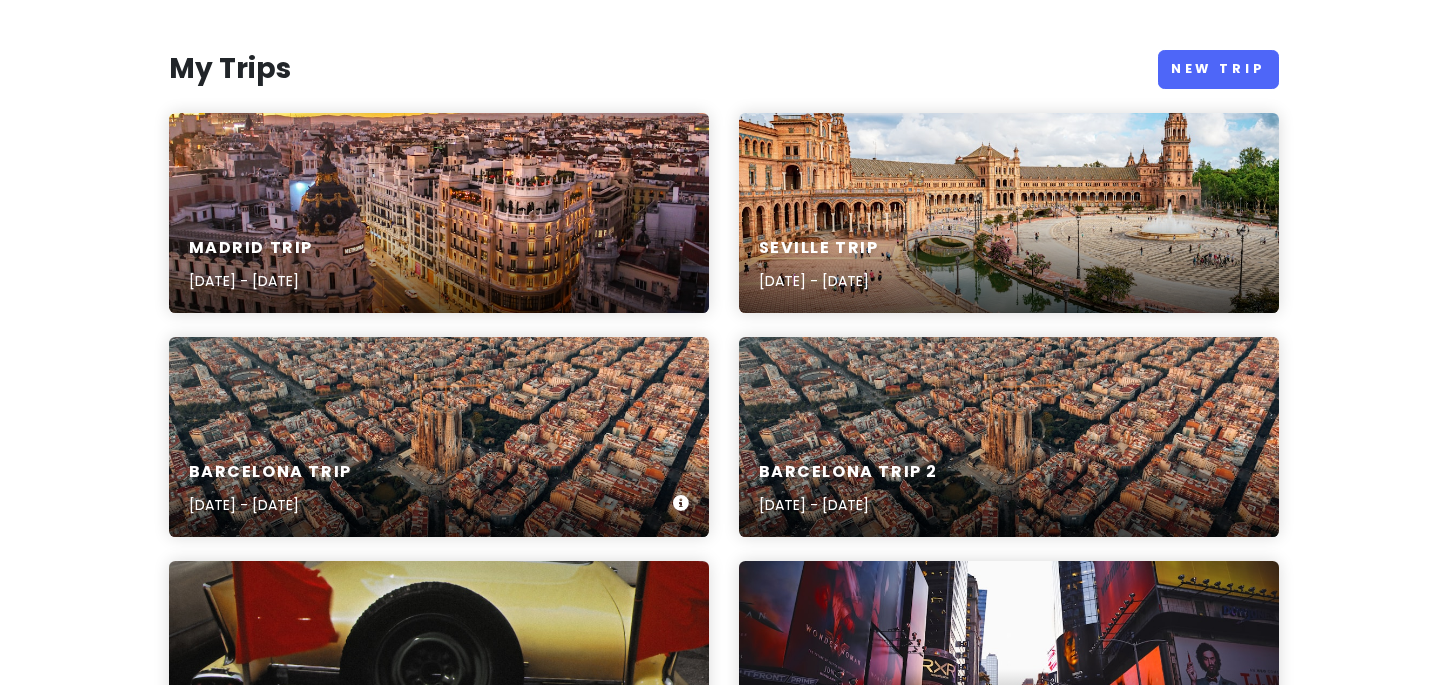 click on "Barcelona Trip [DATE] - [DATE]" at bounding box center [439, 489] 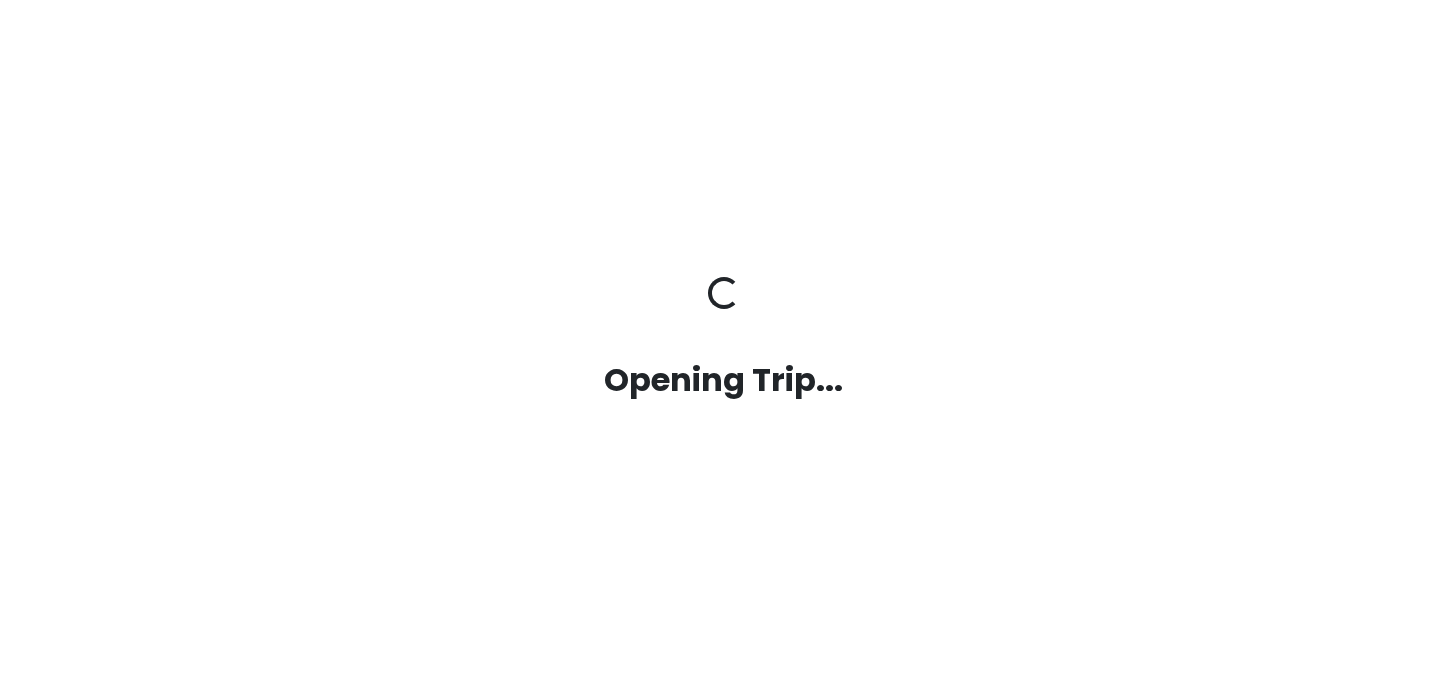 scroll, scrollTop: 0, scrollLeft: 0, axis: both 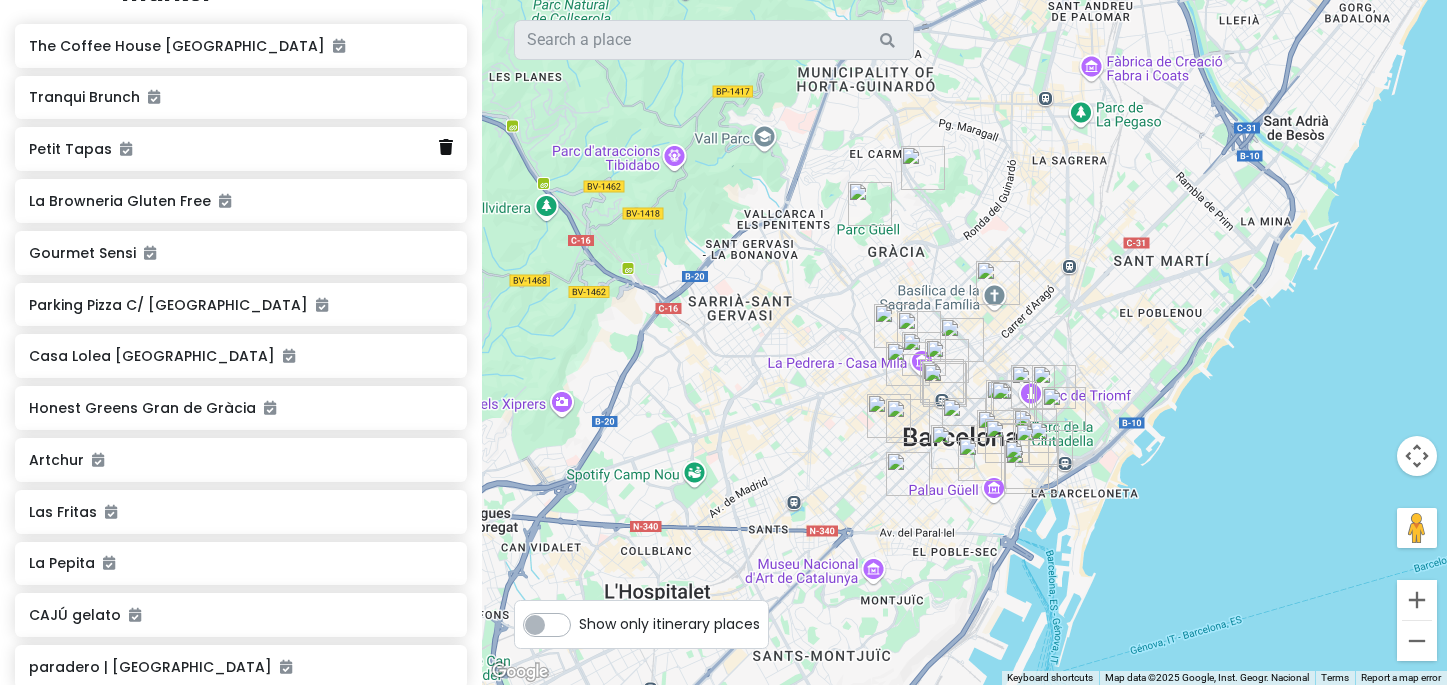 click at bounding box center (446, 147) 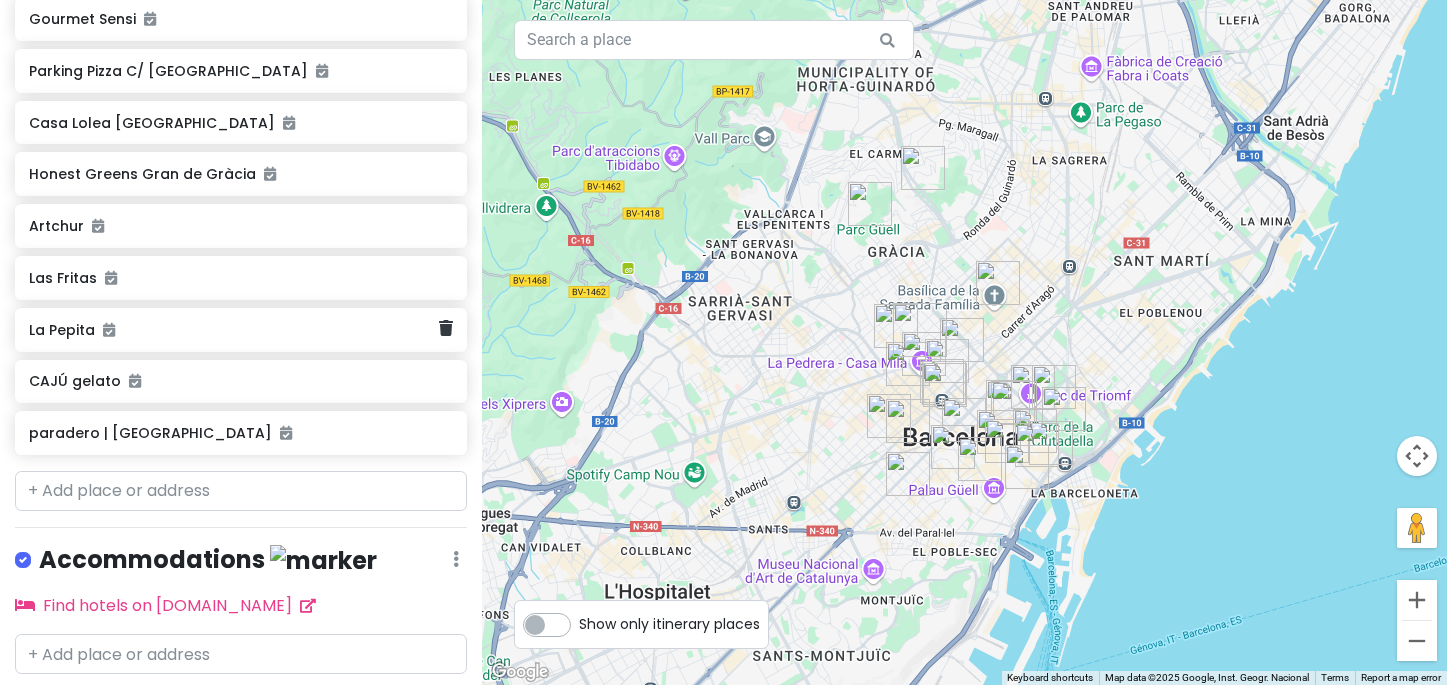 scroll, scrollTop: 1626, scrollLeft: 0, axis: vertical 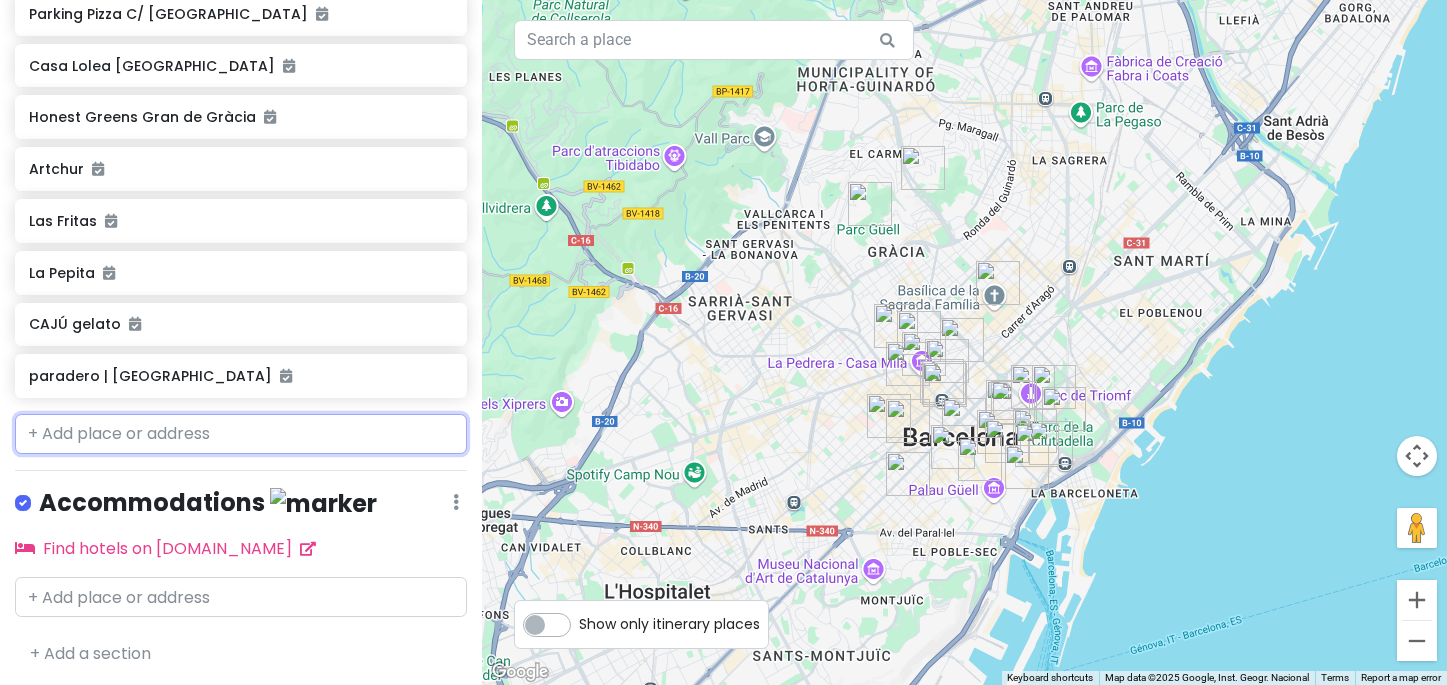 click at bounding box center (241, 434) 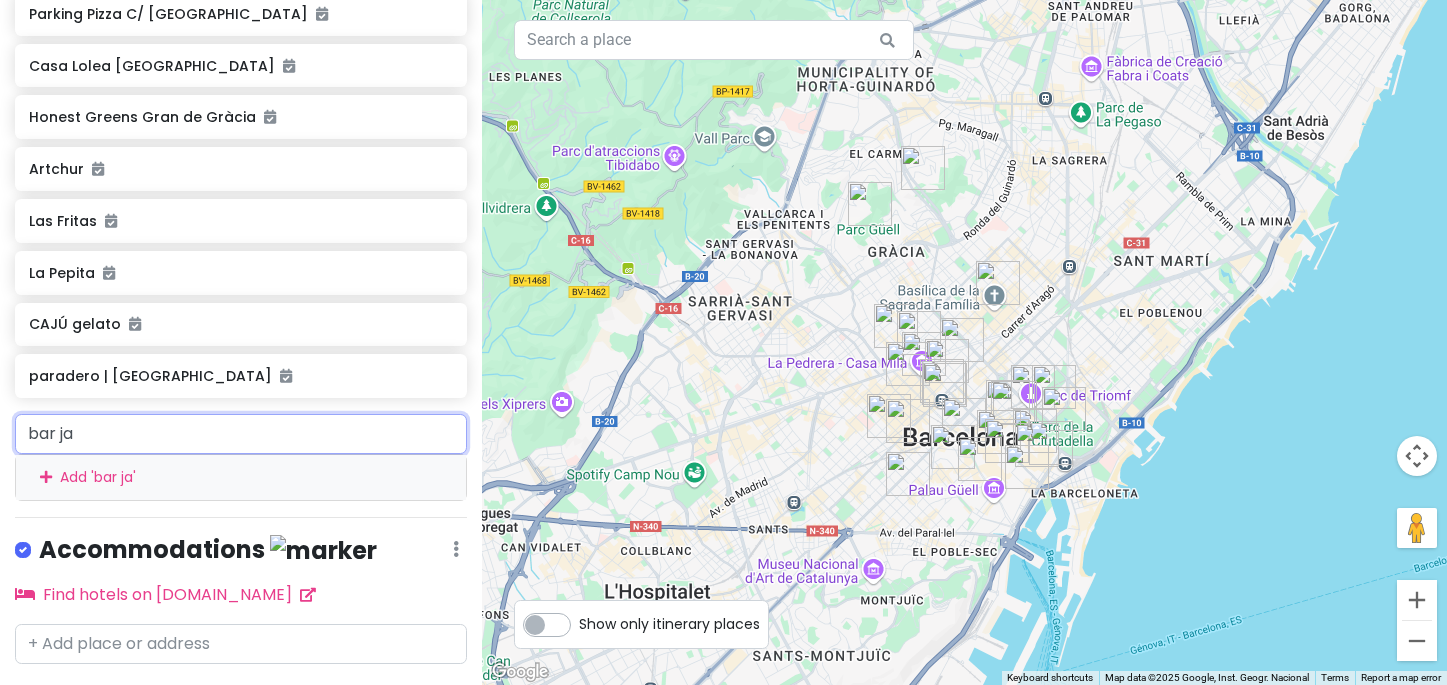 type on "bar jai" 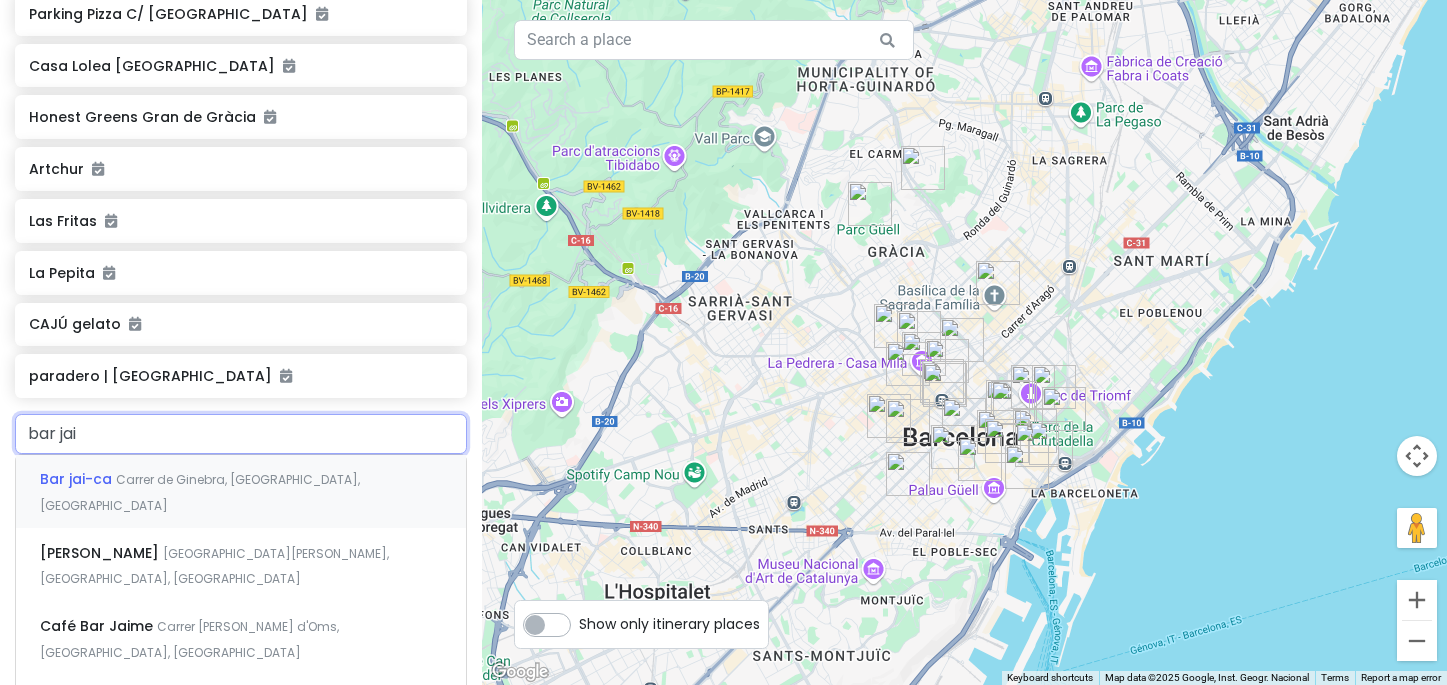 click on "Bar jai-ca   Carrer de Ginebra, [GEOGRAPHIC_DATA], [GEOGRAPHIC_DATA]" at bounding box center [241, 492] 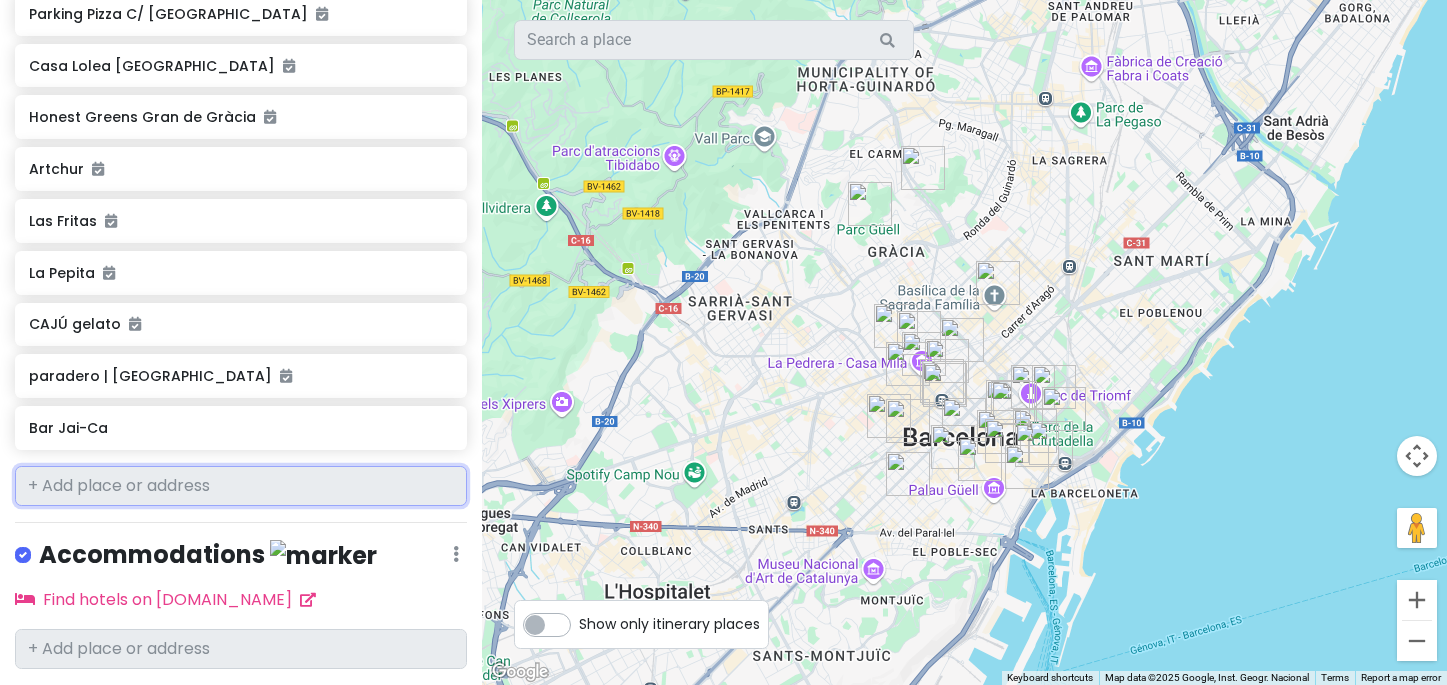 scroll, scrollTop: 1678, scrollLeft: 0, axis: vertical 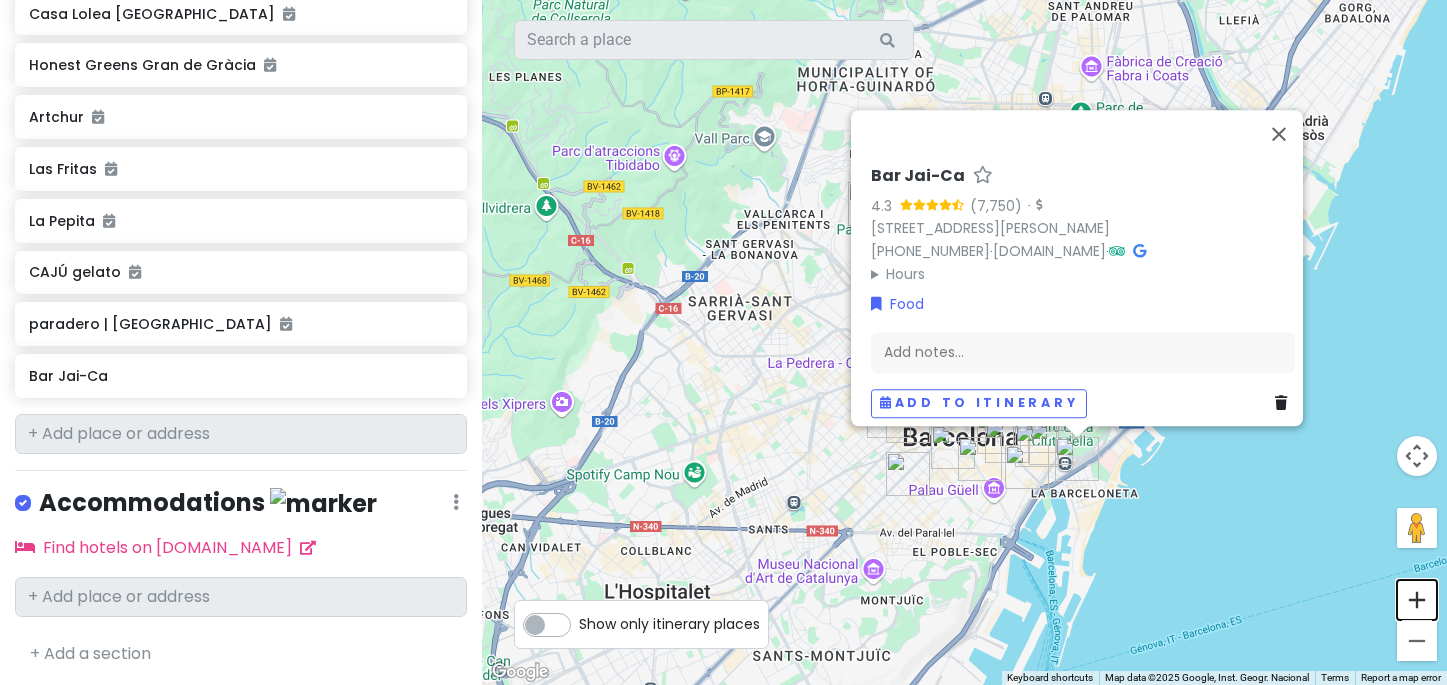 click at bounding box center (1417, 600) 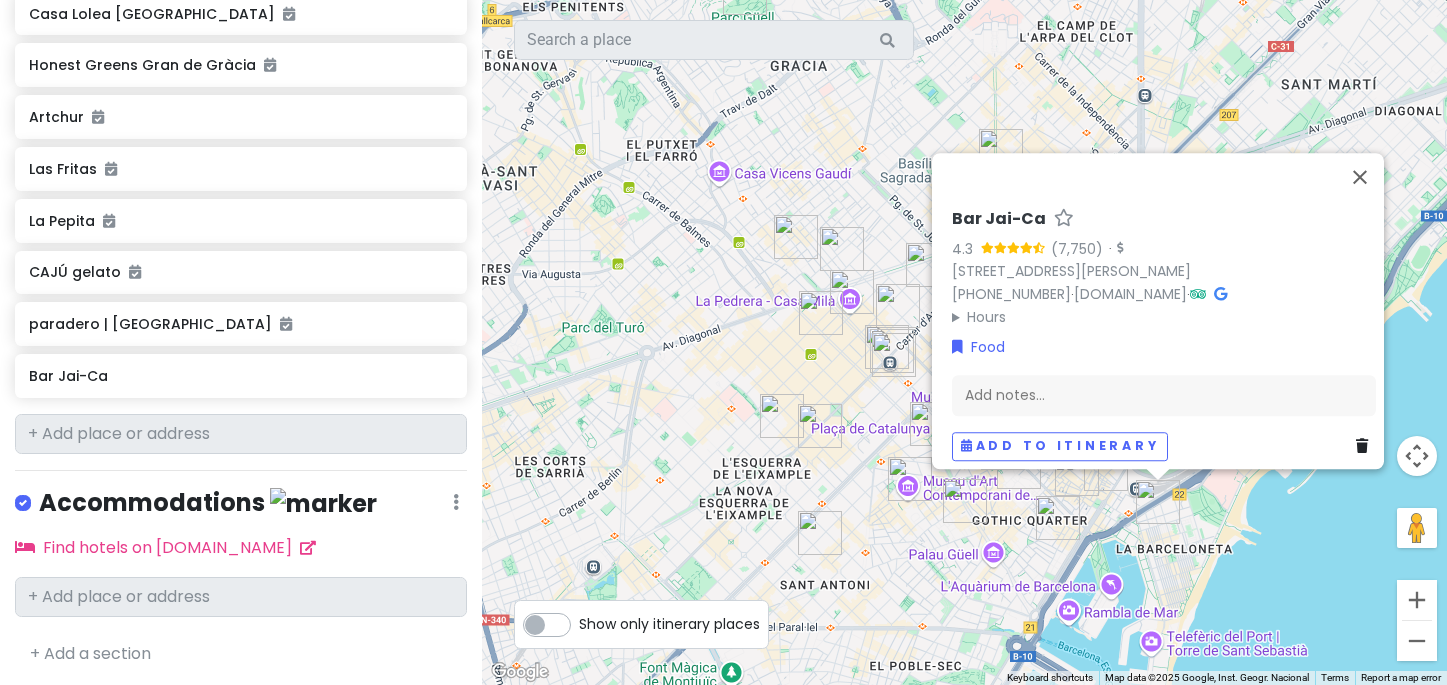 drag, startPoint x: 1334, startPoint y: 617, endPoint x: 1304, endPoint y: 517, distance: 104.40307 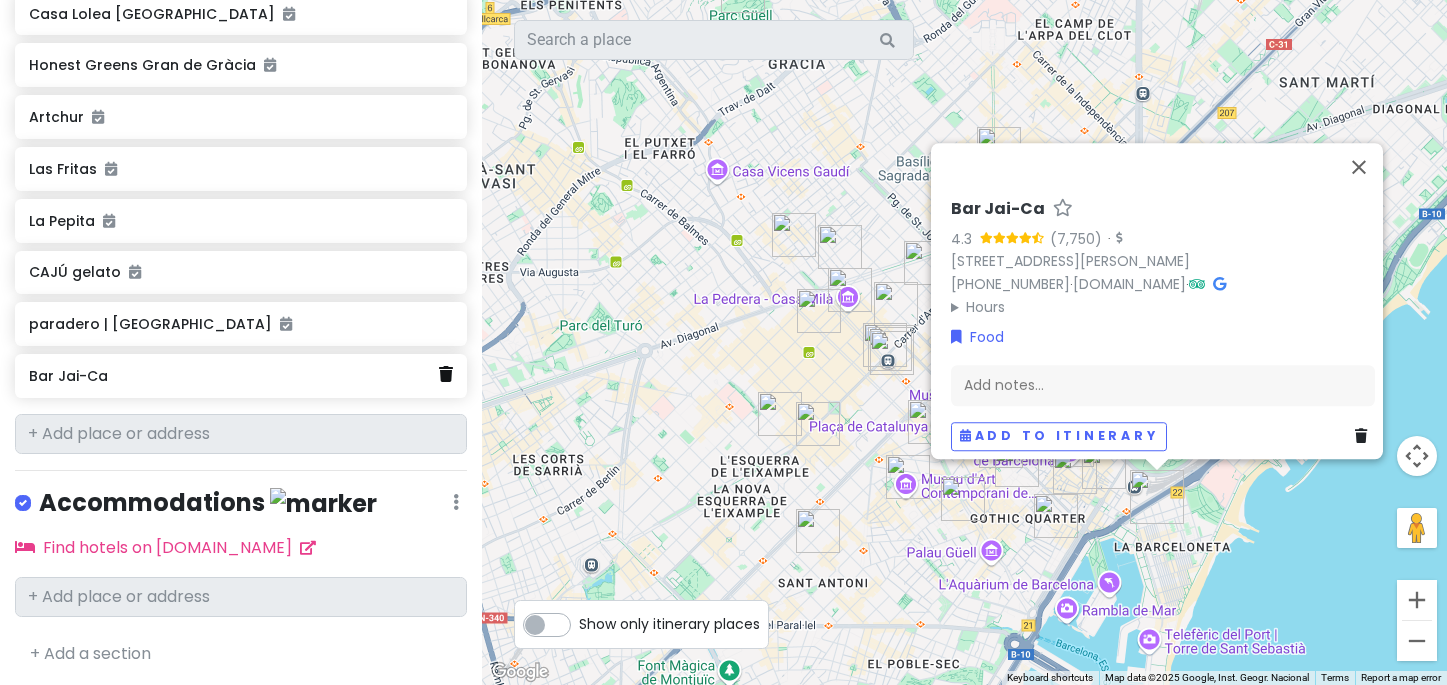click at bounding box center [446, 374] 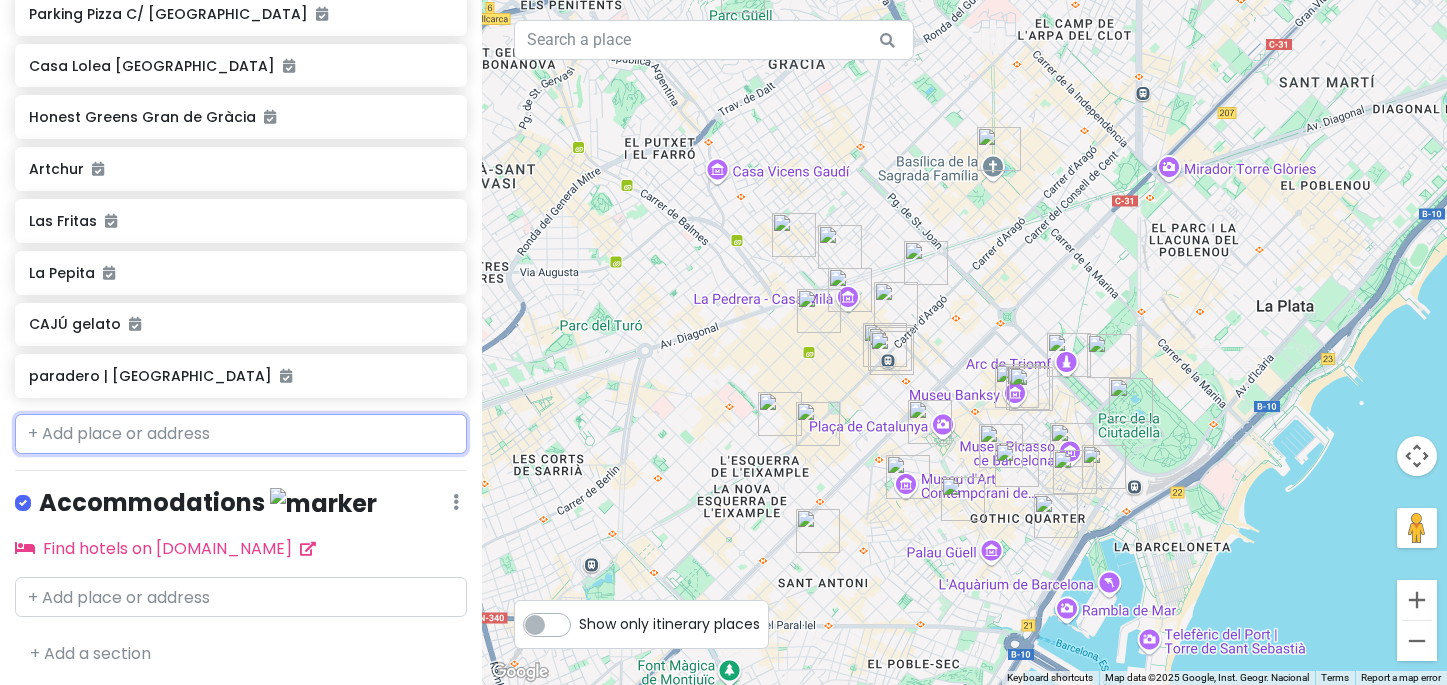 click at bounding box center (241, 434) 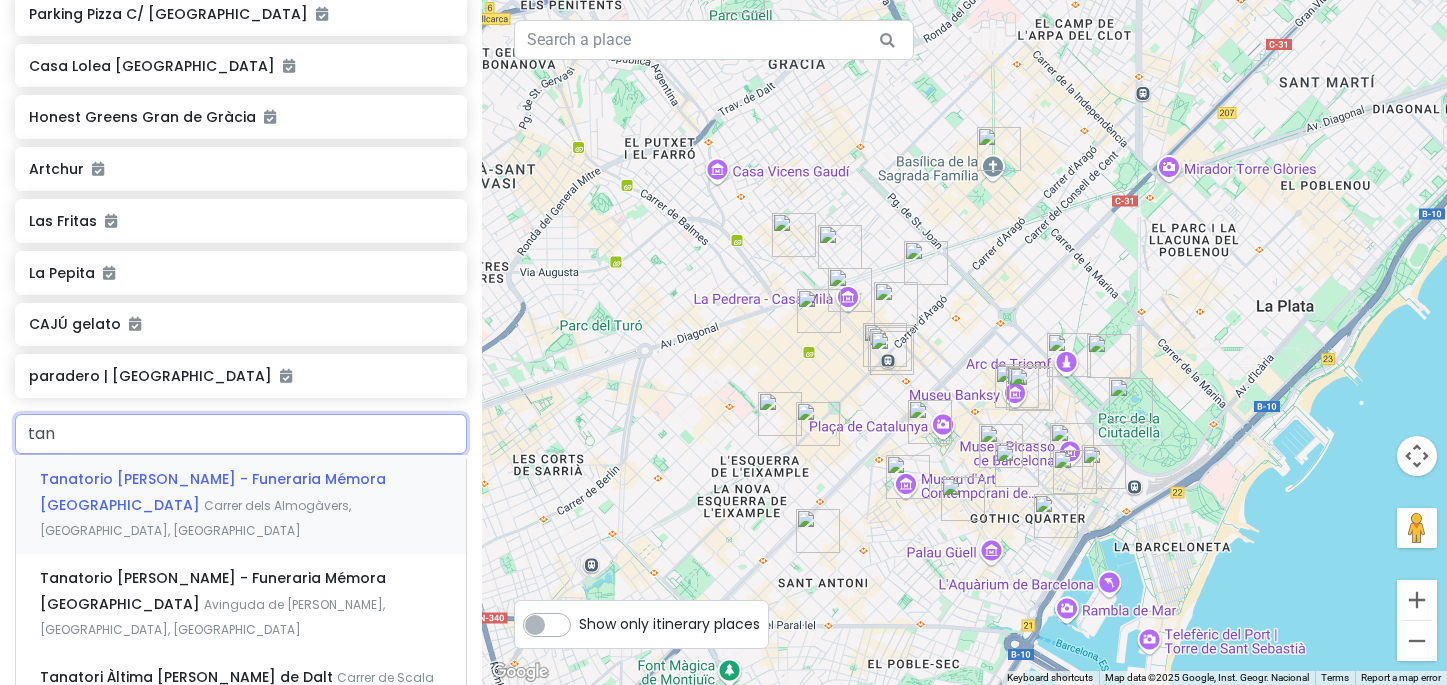 type on "tant" 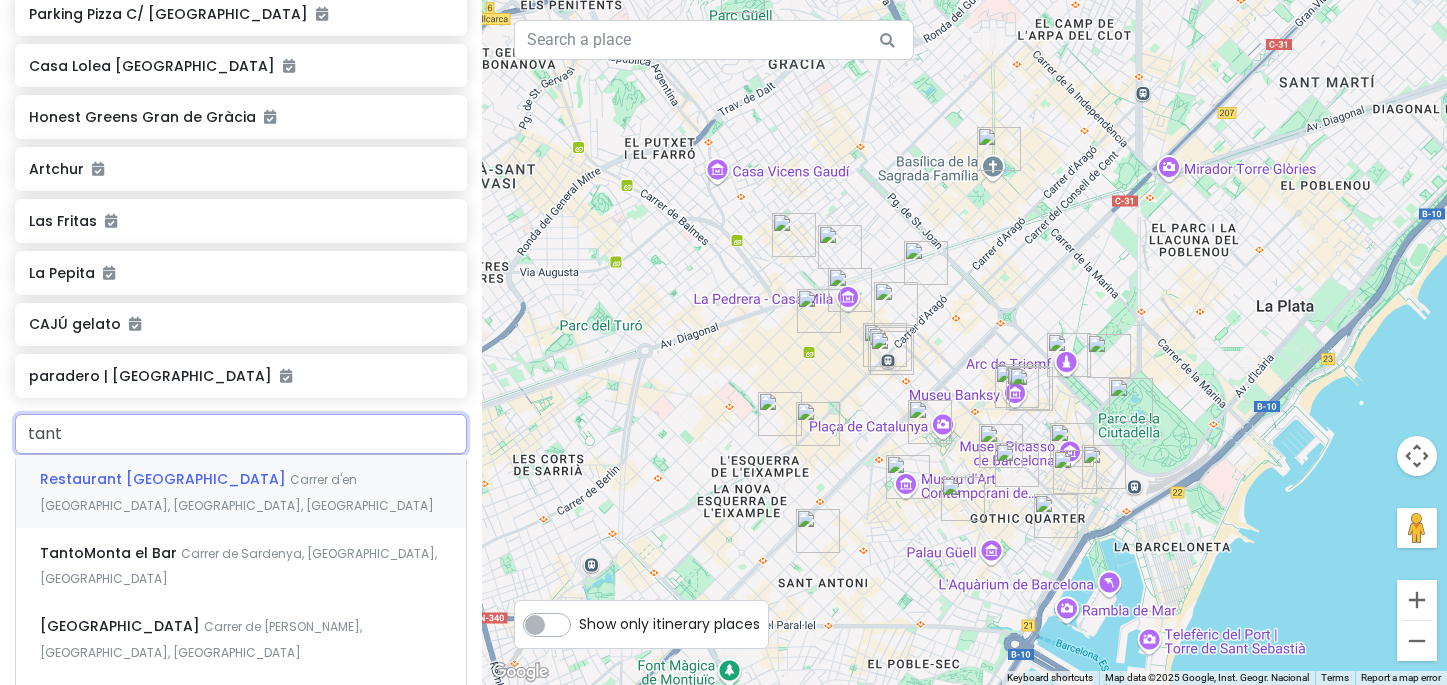 click on "Restaurant Tantarantana   Carrer d'en [GEOGRAPHIC_DATA], [GEOGRAPHIC_DATA], [GEOGRAPHIC_DATA]" at bounding box center (241, 492) 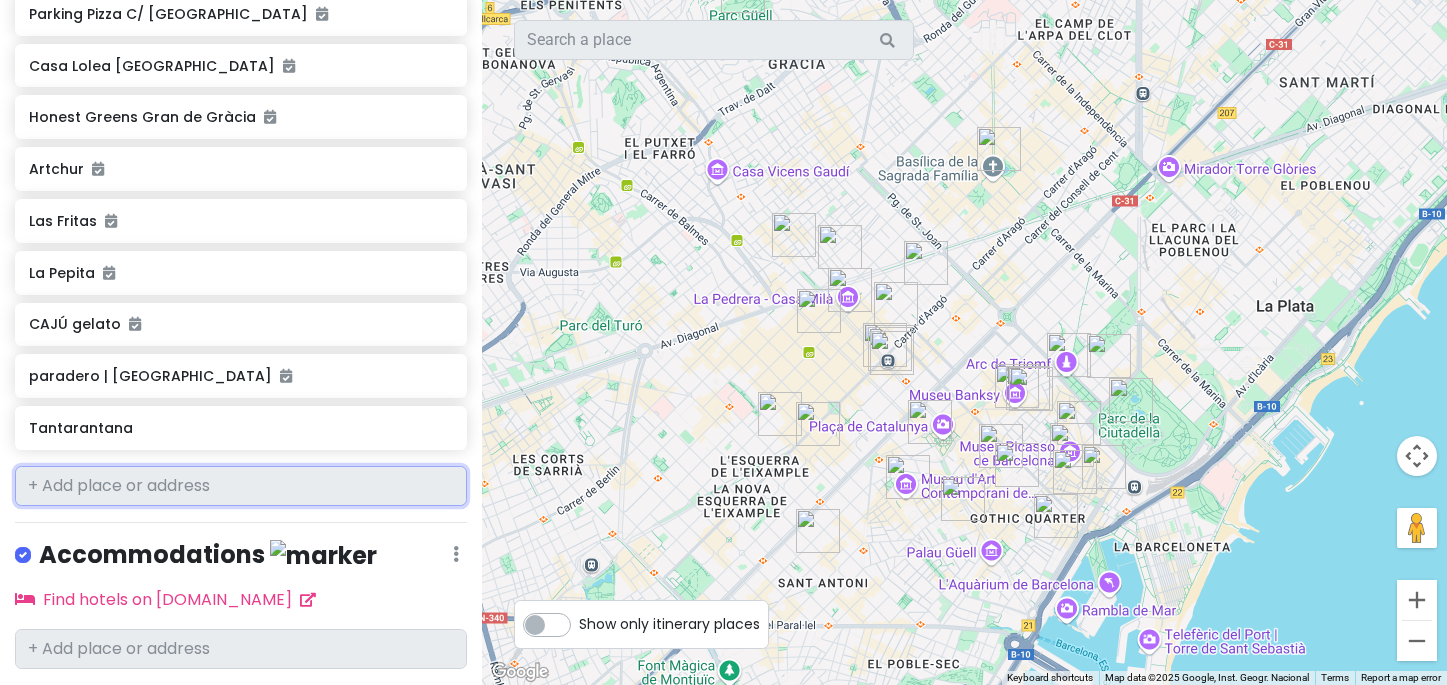 scroll, scrollTop: 1678, scrollLeft: 0, axis: vertical 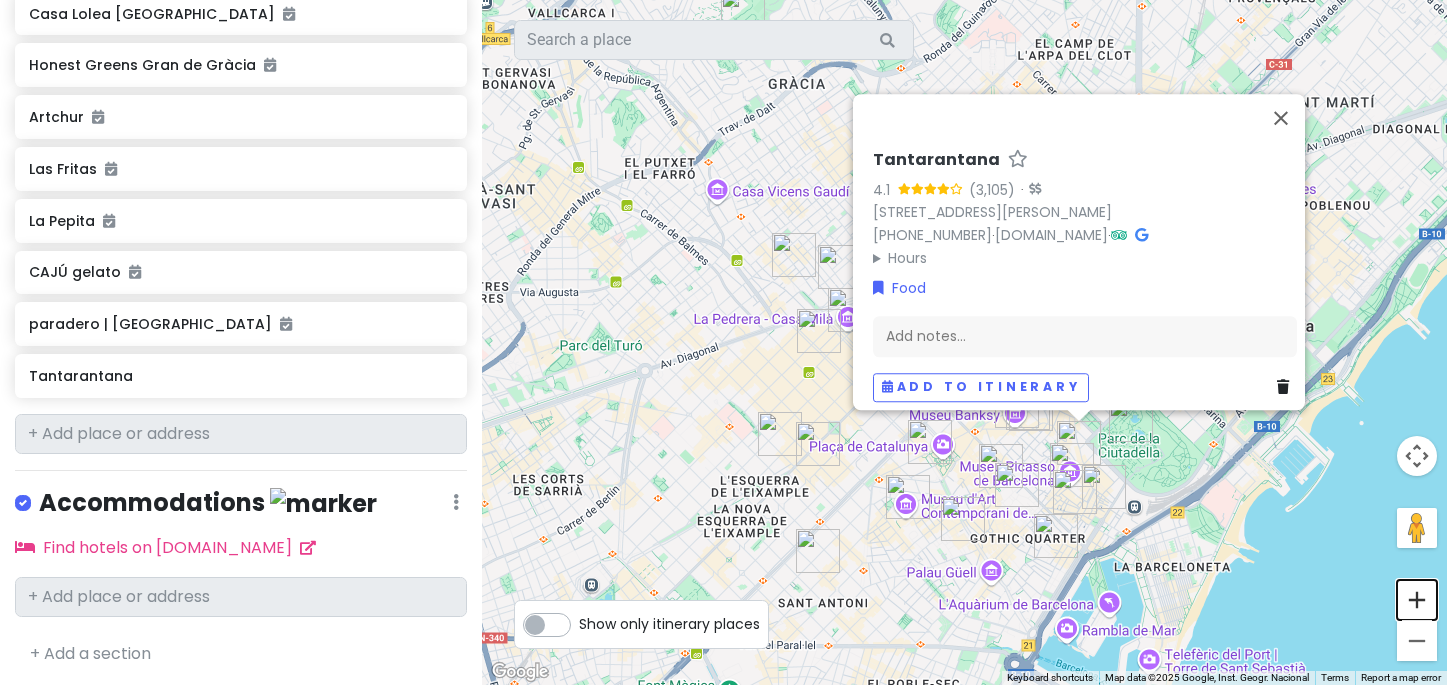 click at bounding box center (1417, 600) 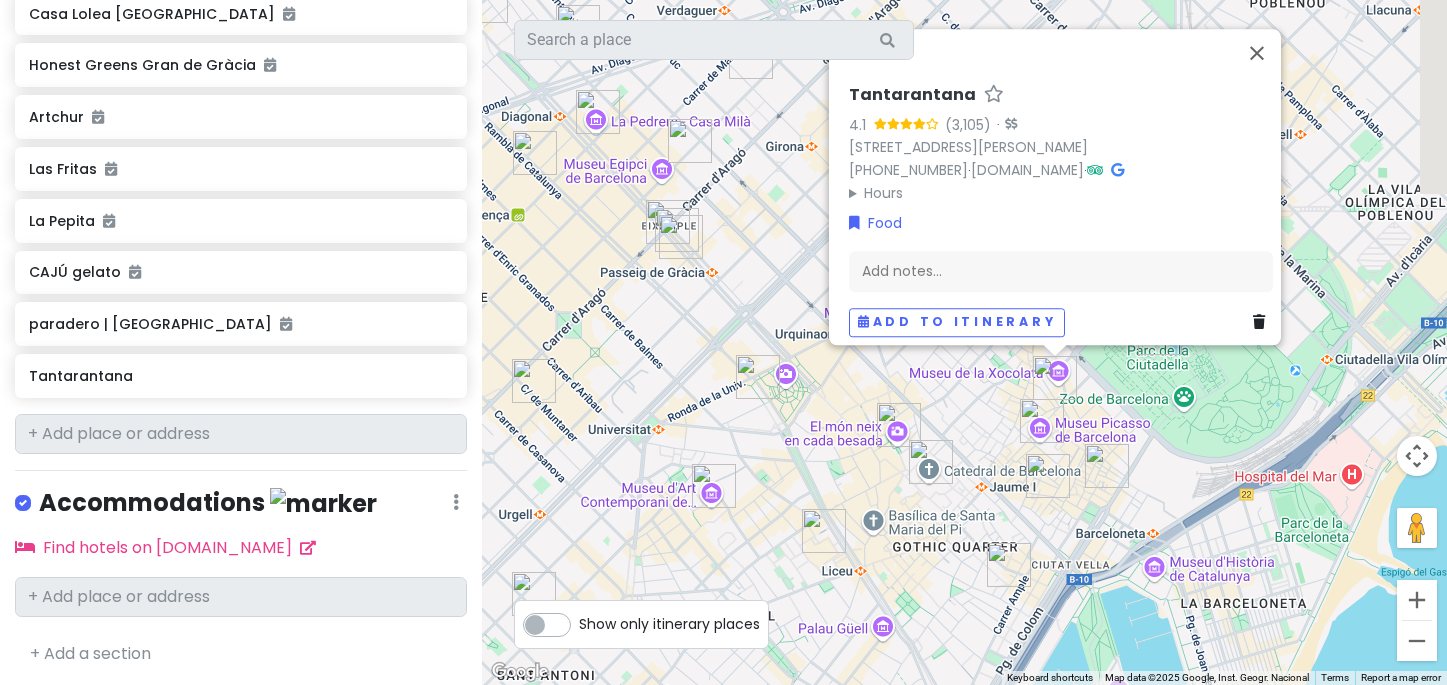 drag, startPoint x: 1089, startPoint y: 609, endPoint x: 952, endPoint y: 422, distance: 231.81458 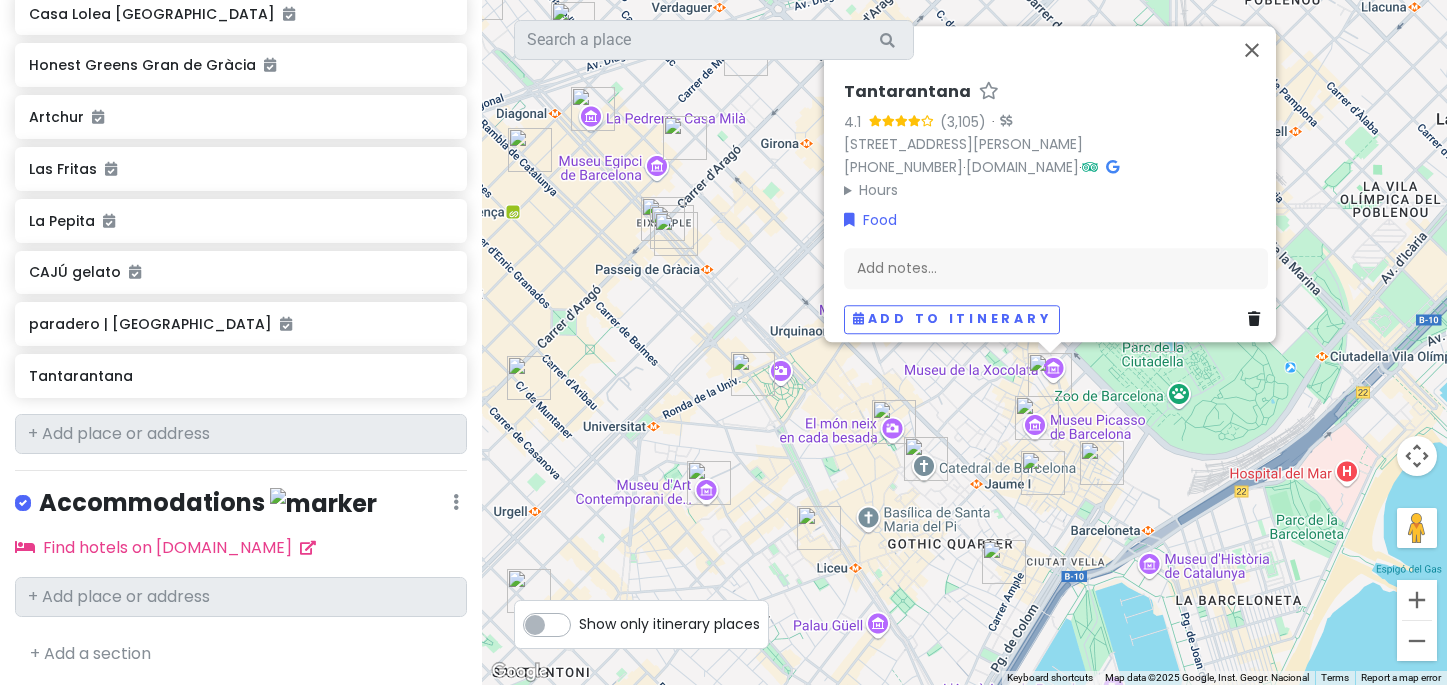click at bounding box center (1043, 473) 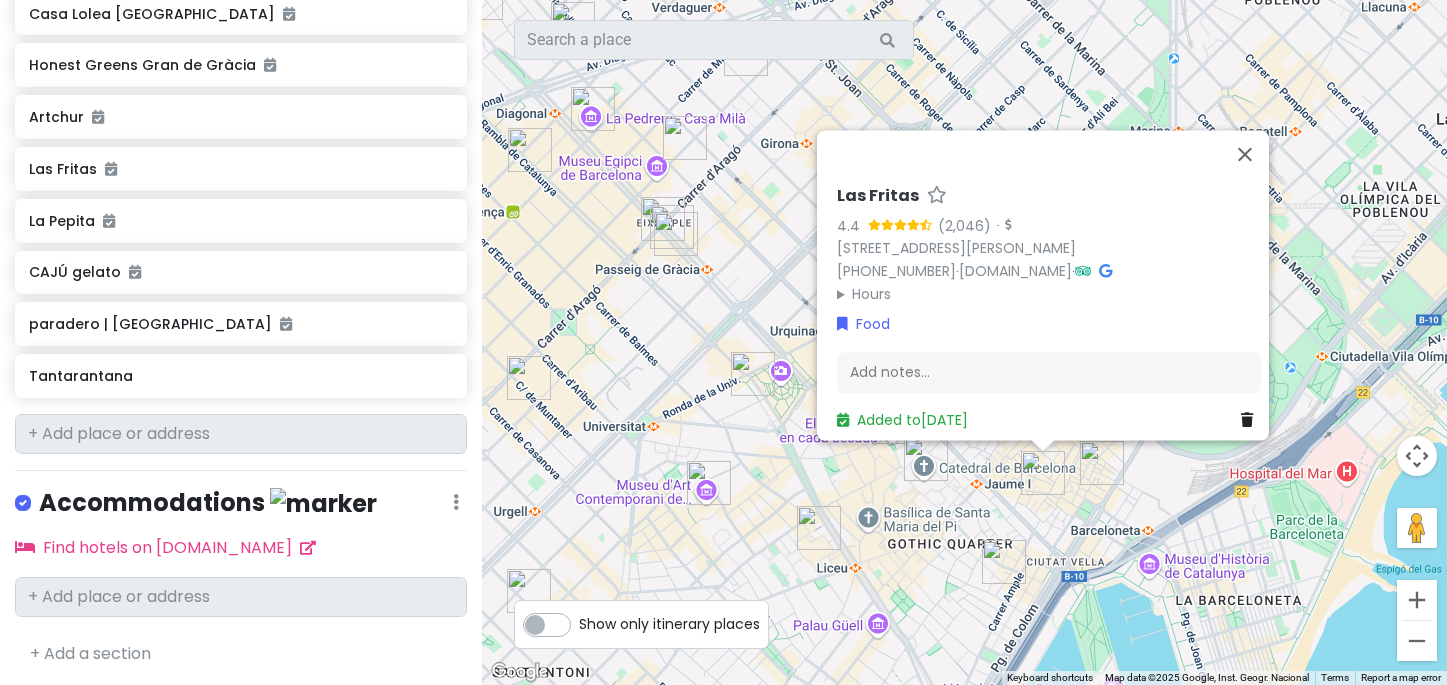 click at bounding box center (1102, 463) 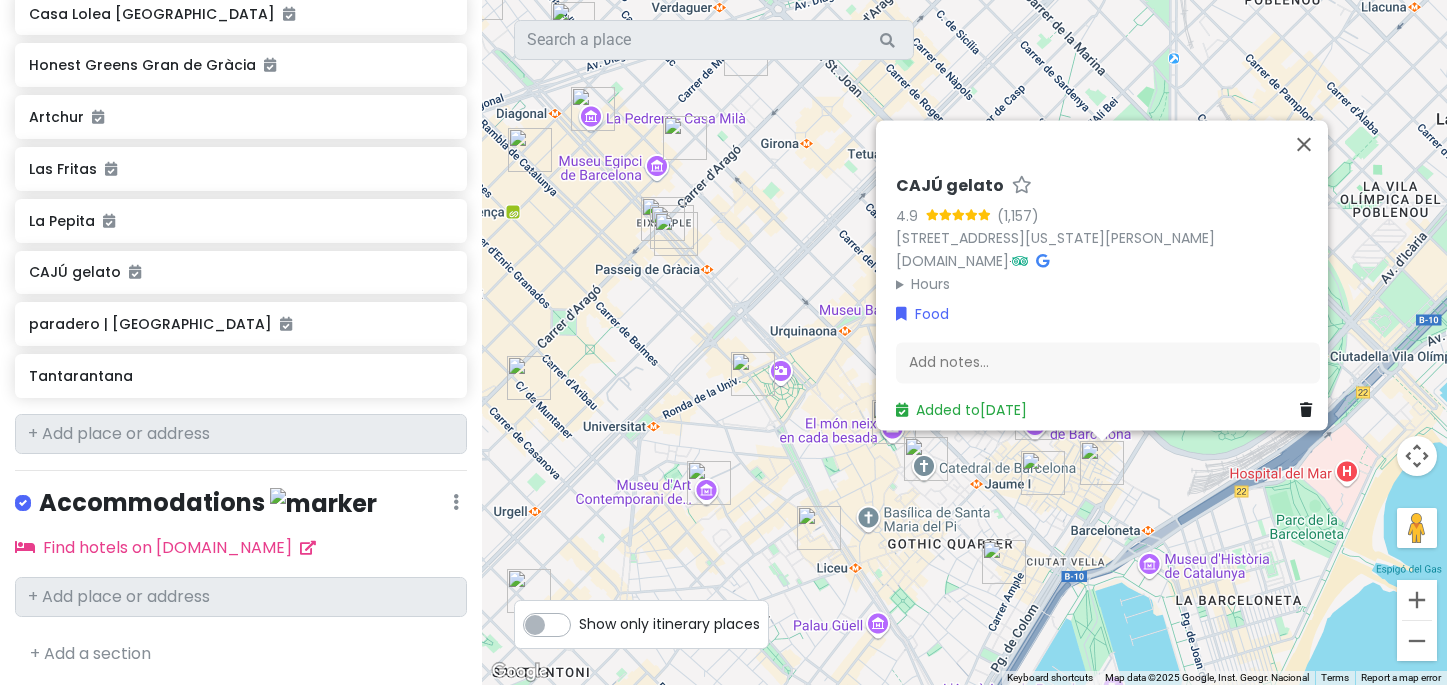 click on "To navigate, press the arrow keys. CAJÚ gelato 4.9        (1,157) [STREET_ADDRESS][US_STATE][PERSON_NAME] [DOMAIN_NAME]   ·   Hours [DATE]  Closed [DATE]  1:00 PM – 12:00 AM [DATE]  1:00 PM – 12:00 AM [DATE]  1:00 PM – 12:00 AM [DATE]  1:00 PM – 12:00 AM [DATE]  1:00 PM – 12:00 AM [DATE]  1:00 PM – 12:00 AM Food Add notes... Added to  [DATE]" at bounding box center (964, 342) 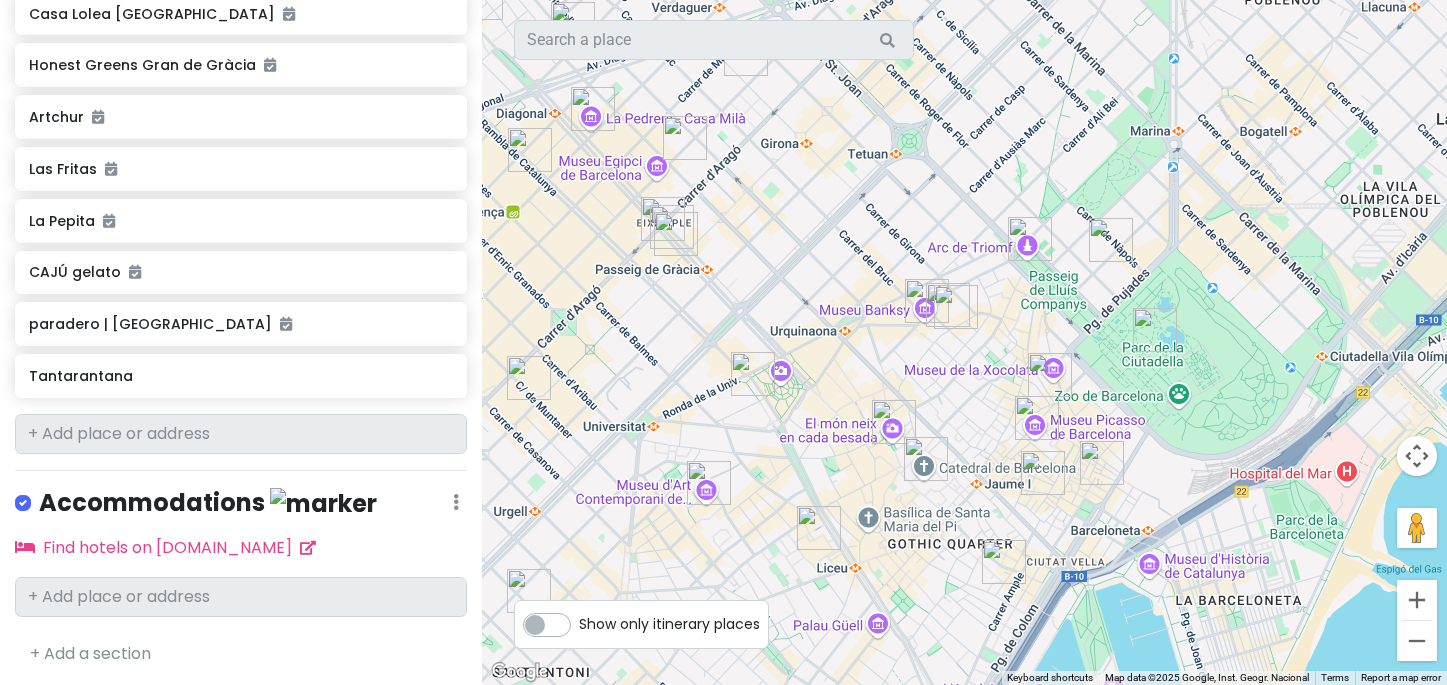 click at bounding box center [1004, 562] 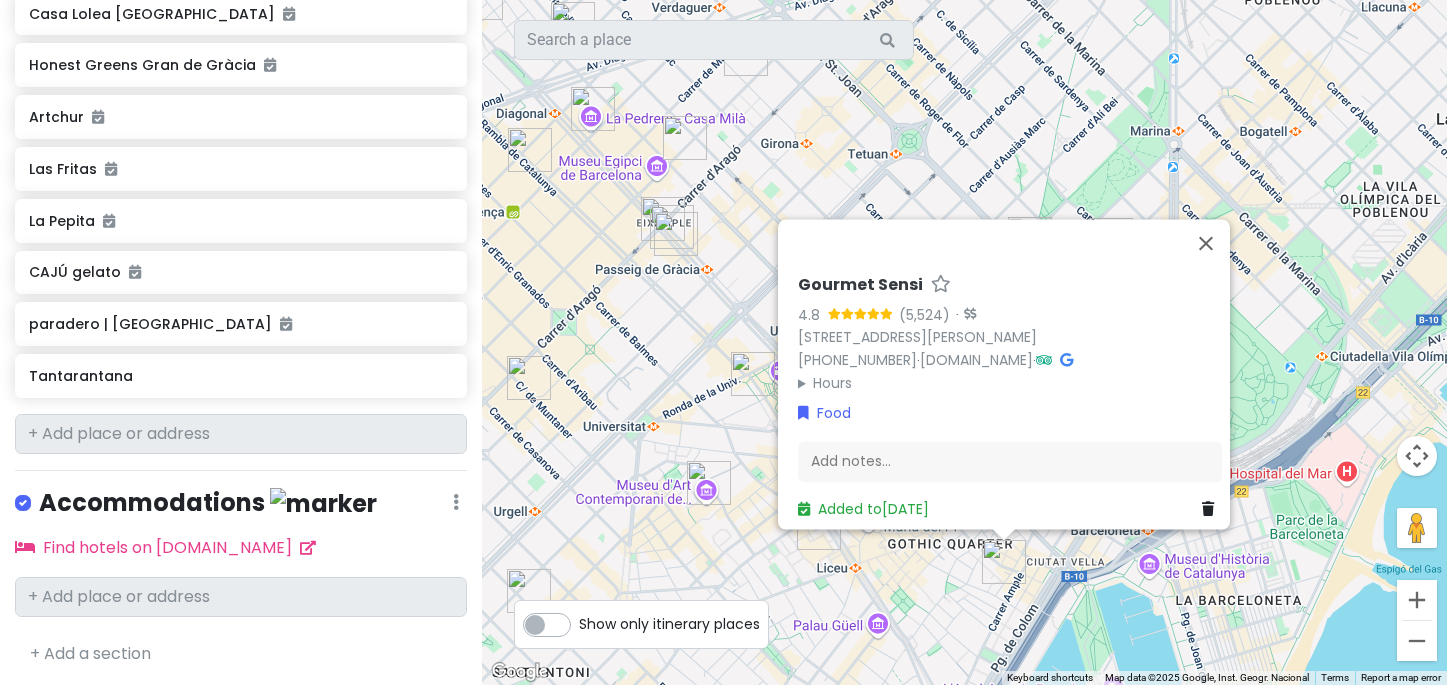 click on "To navigate, press the arrow keys. Gourmet Sensi 4.8        (5,524)    ·    [STREET_ADDRESS][PERSON_NAME] [PHONE_NUMBER]   ·   [DOMAIN_NAME]   ·   Hours [DATE]  5:45 PM – 12:30 AM [DATE]  5:45 PM – 12:30 AM [DATE]  5:45 PM – 12:30 AM [DATE]  5:45 PM – 12:30 AM [DATE]  5:45 PM – 12:45 AM [DATE]  5:45 PM – 12:45 AM [DATE]  5:45 PM – 12:30 AM Food Add notes... Added to  [DATE]" at bounding box center [964, 342] 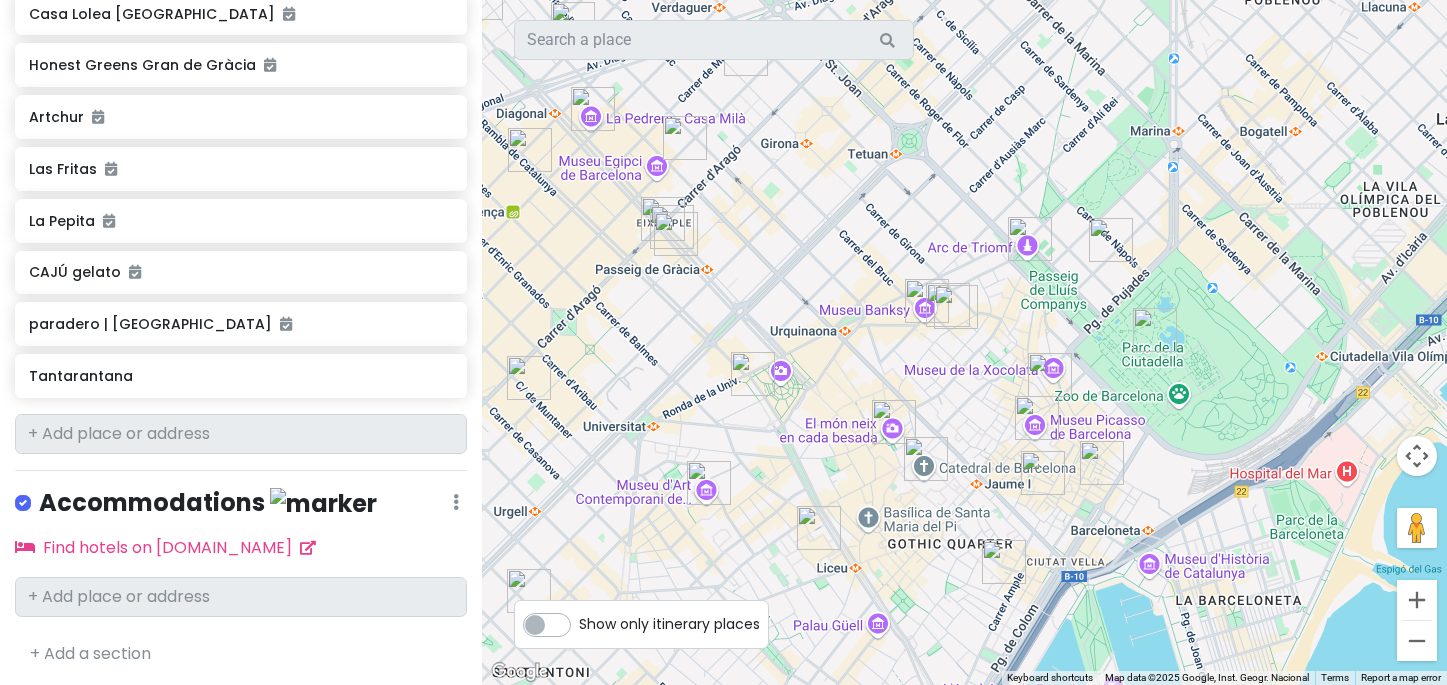 click at bounding box center (1050, 375) 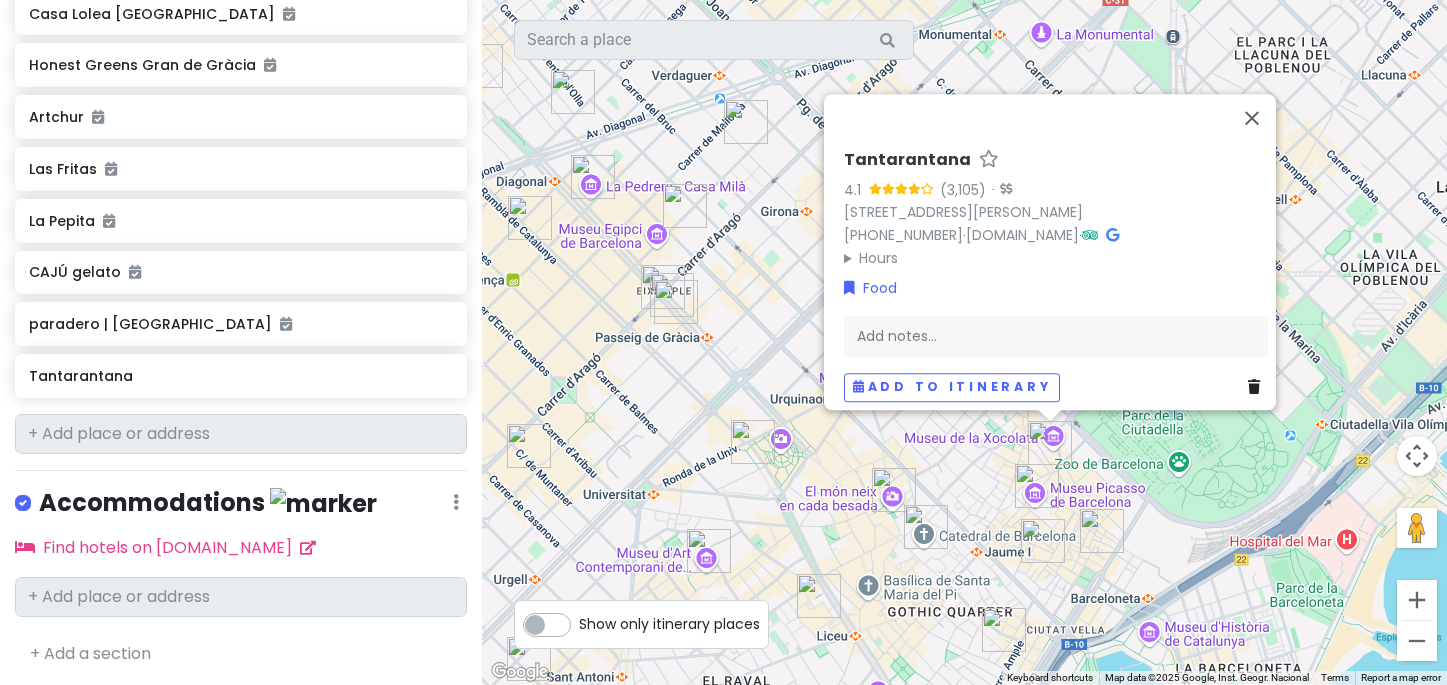 click at bounding box center (1004, 630) 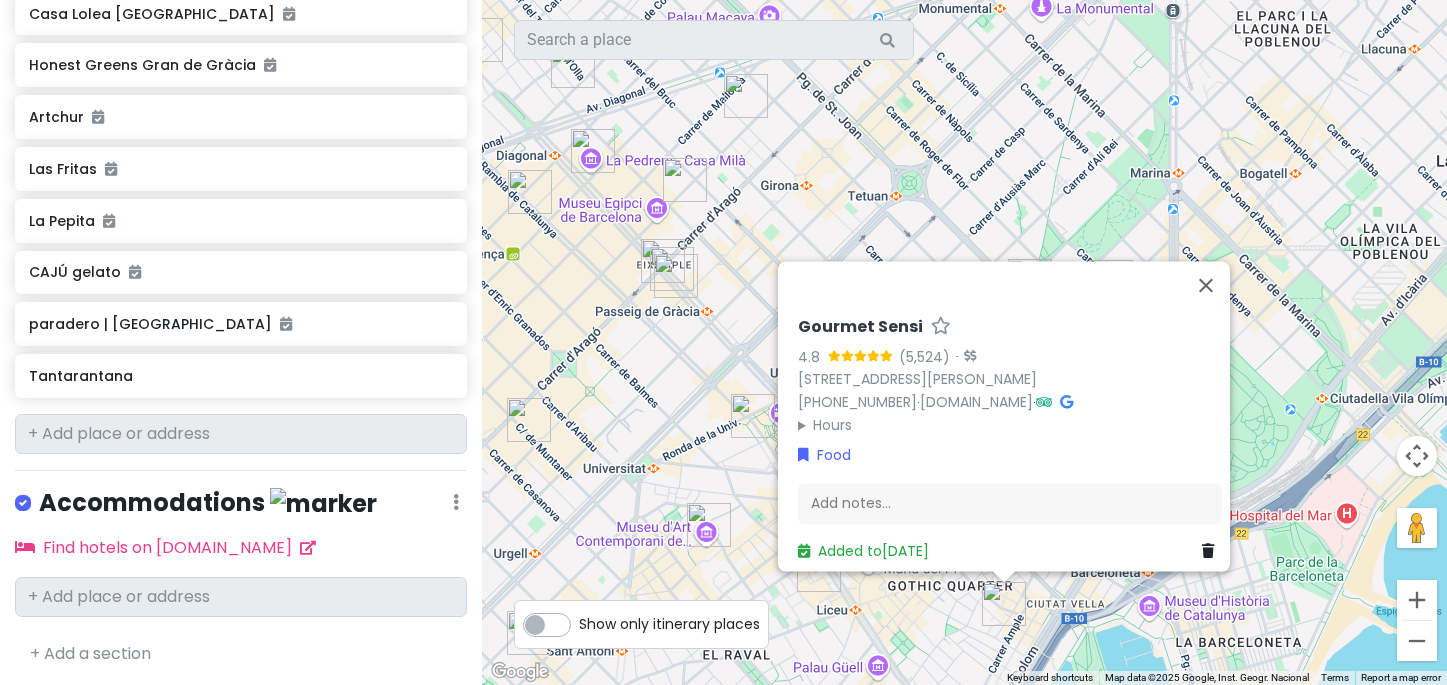 click on "To navigate, press the arrow keys. Gourmet Sensi 4.8        (5,524)    ·    [STREET_ADDRESS][PERSON_NAME] [PHONE_NUMBER]   ·   [DOMAIN_NAME]   ·   Hours [DATE]  5:45 PM – 12:30 AM [DATE]  5:45 PM – 12:30 AM [DATE]  5:45 PM – 12:30 AM [DATE]  5:45 PM – 12:30 AM [DATE]  5:45 PM – 12:45 AM [DATE]  5:45 PM – 12:45 AM [DATE]  5:45 PM – 12:30 AM Food Add notes... Added to  [DATE]" at bounding box center [964, 342] 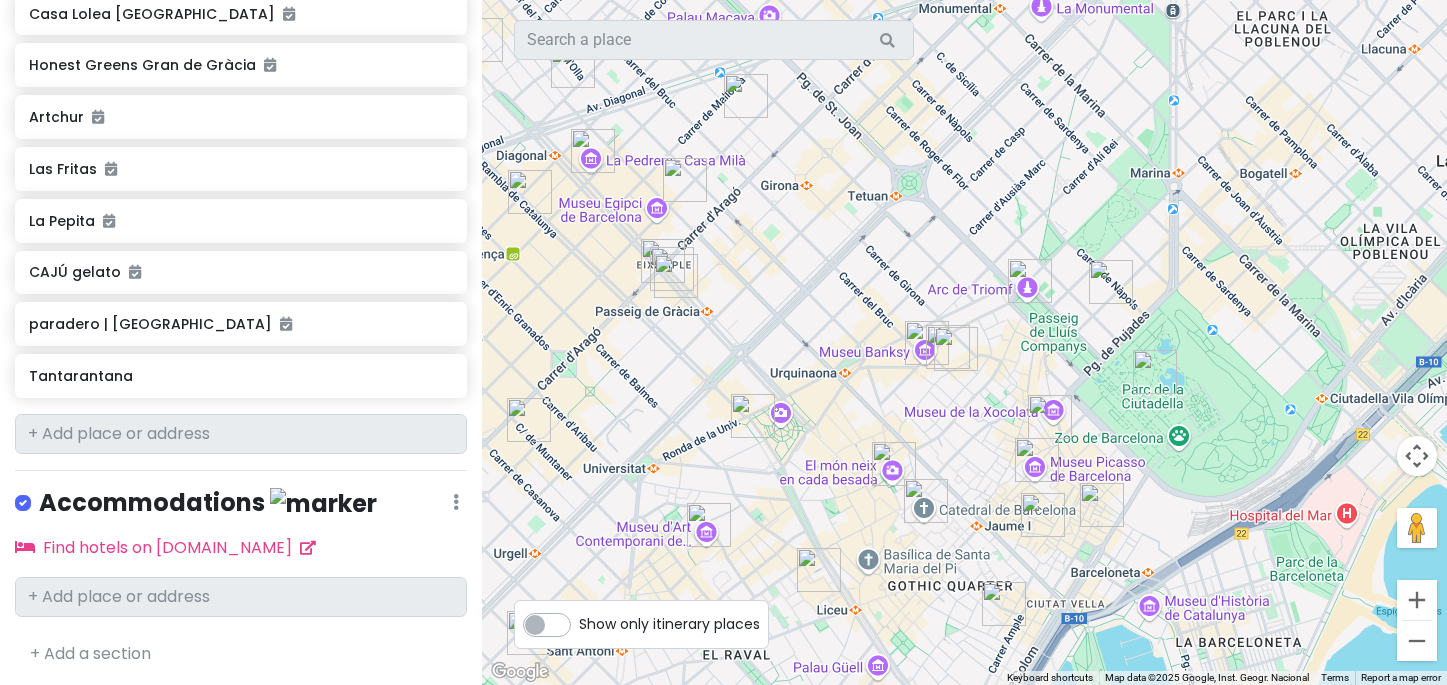 click at bounding box center [1043, 515] 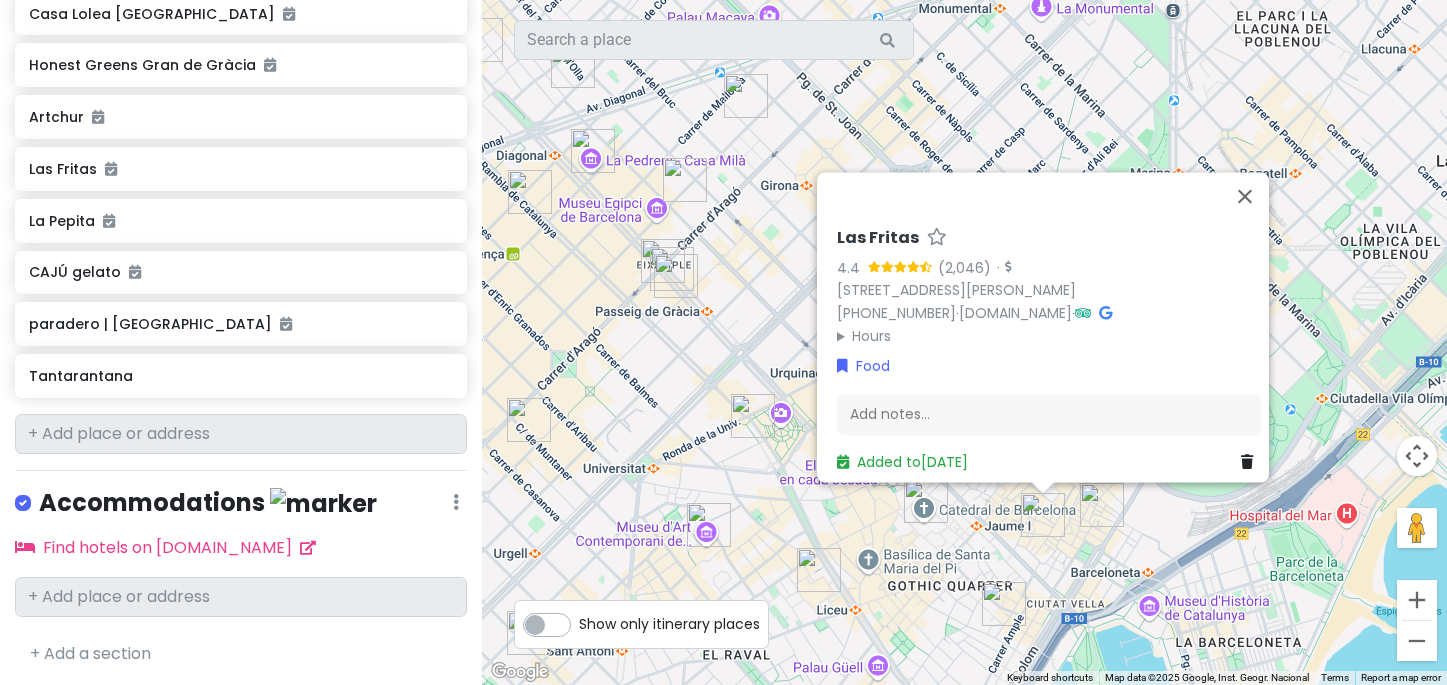 click on "To navigate, press the arrow keys. Las Fritas 4.4        (2,046)    ·    [STREET_ADDRESS][PERSON_NAME] [PHONE_NUMBER]   ·   [DOMAIN_NAME]   ·   Hours [DATE]  1:00 – 10:30 PM [DATE]  1:00 – 10:30 PM [DATE]  1:00 – 10:30 PM [DATE]  1:00 – 10:30 PM [DATE]  12:00 PM – 12:30 AM [DATE]  12:00 PM – 12:30 AM [DATE]  12:00 – 10:30 PM Food Add notes... Added to  [DATE]" at bounding box center (964, 342) 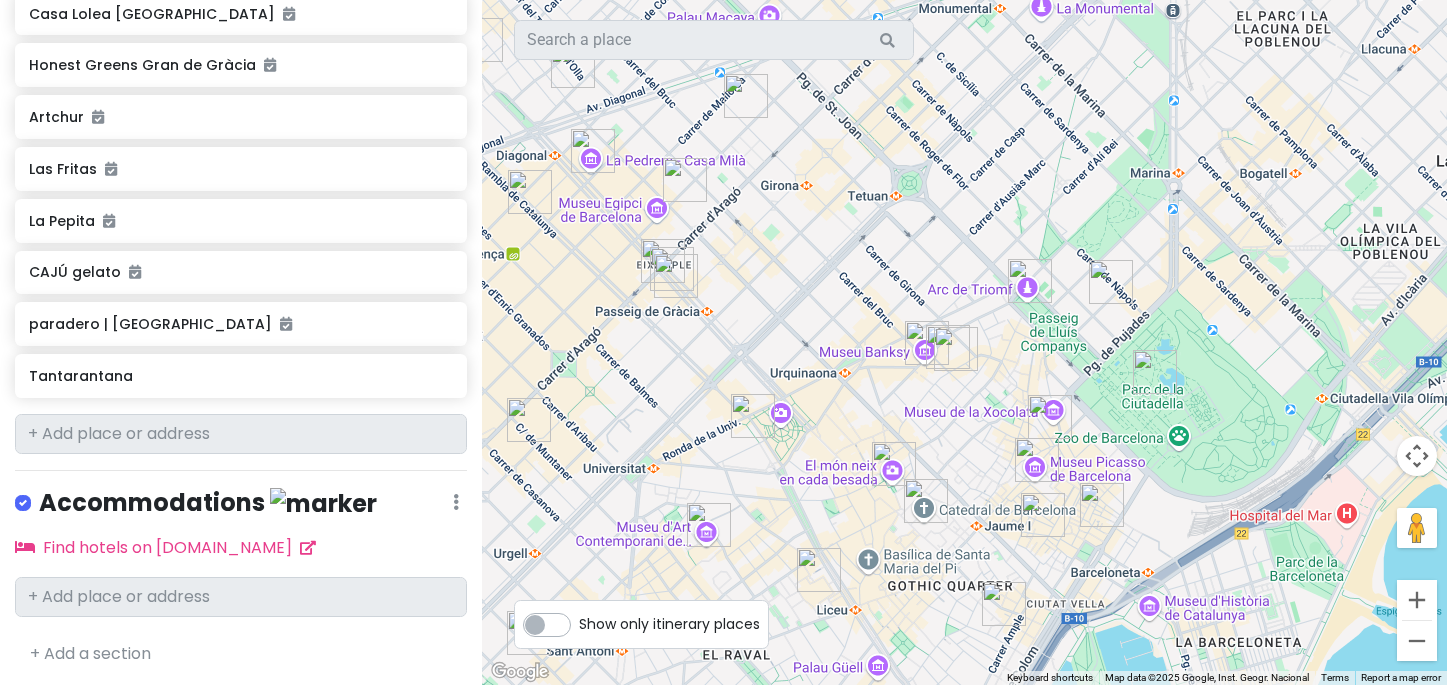 click at bounding box center (1050, 417) 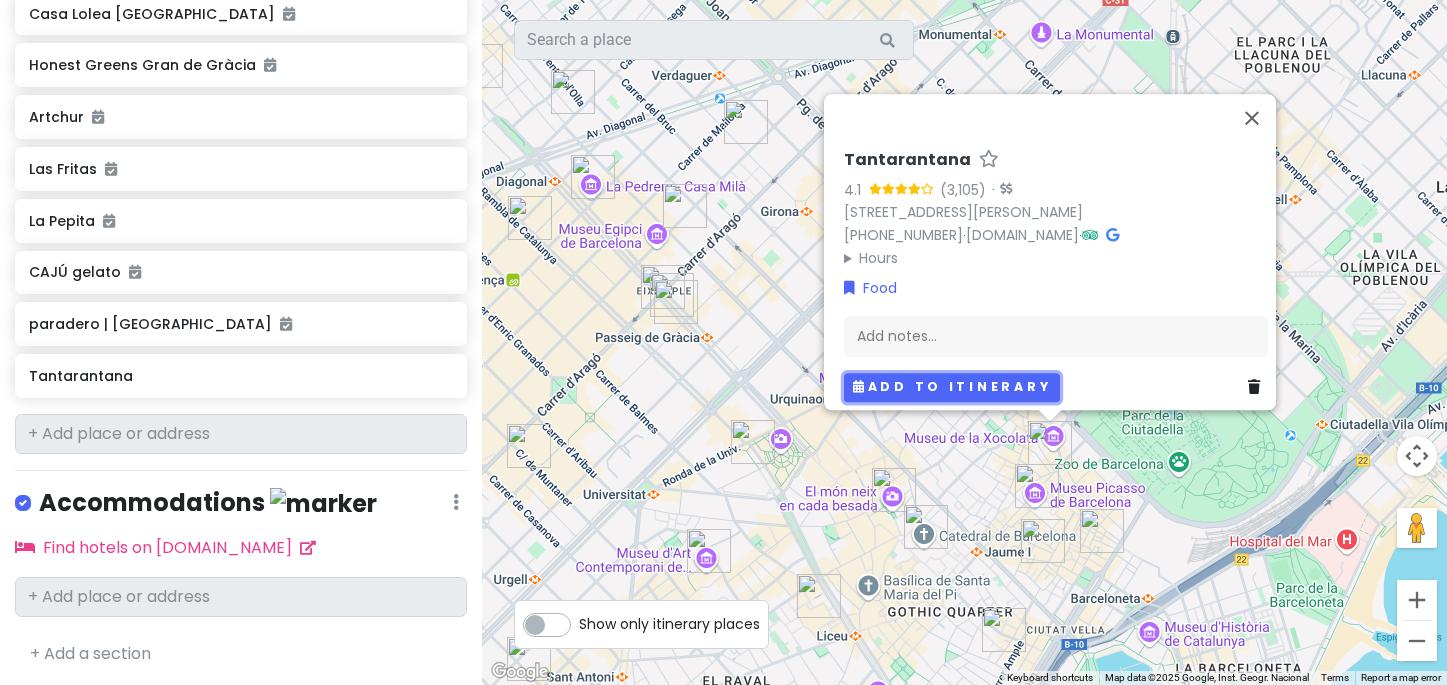 click on "Add to itinerary" at bounding box center (952, 387) 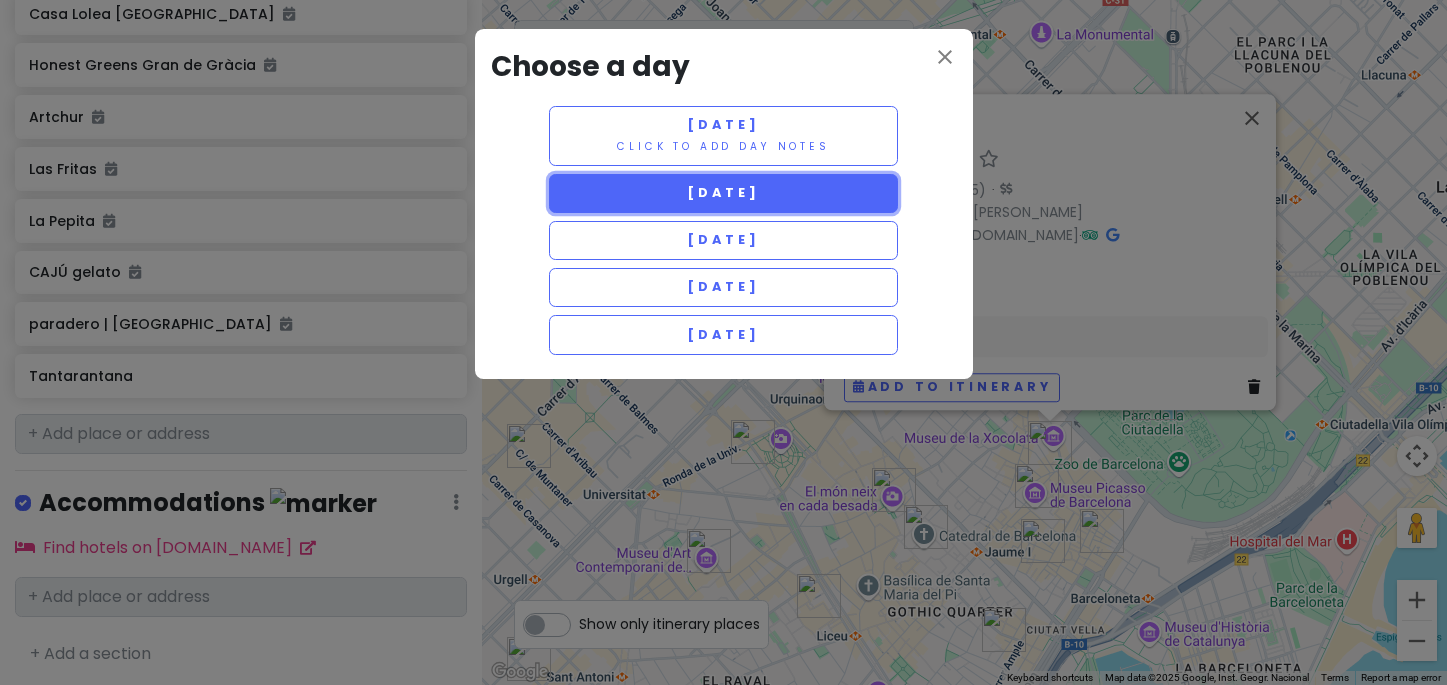 click on "[DATE]" at bounding box center (723, 192) 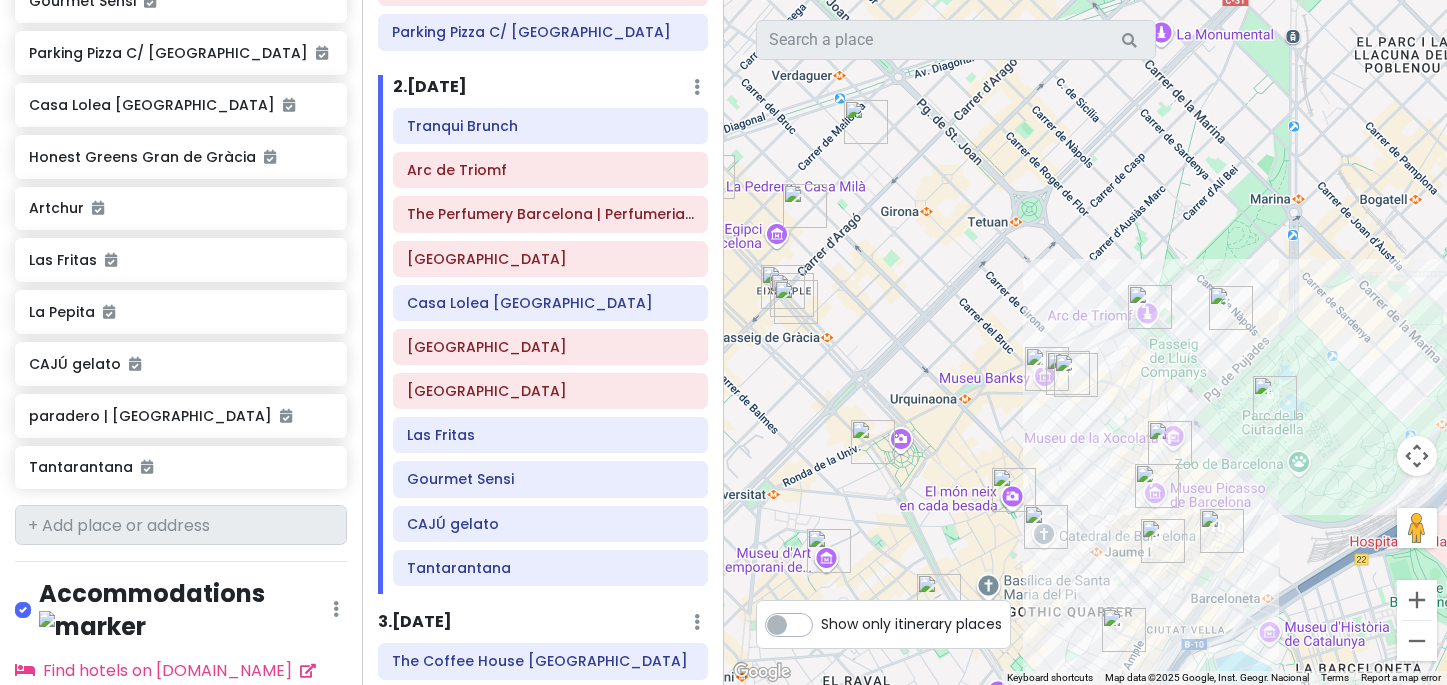 scroll, scrollTop: 162, scrollLeft: 0, axis: vertical 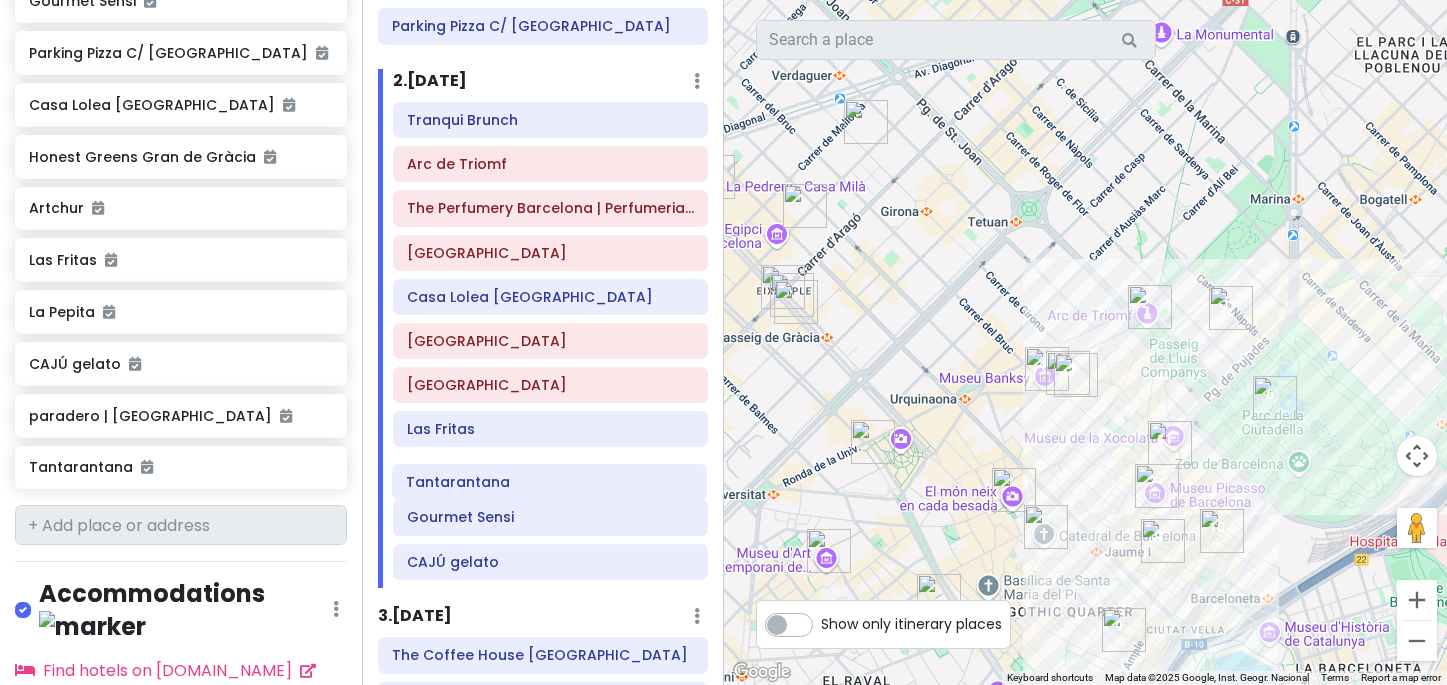 drag, startPoint x: 545, startPoint y: 574, endPoint x: 544, endPoint y: 486, distance: 88.005684 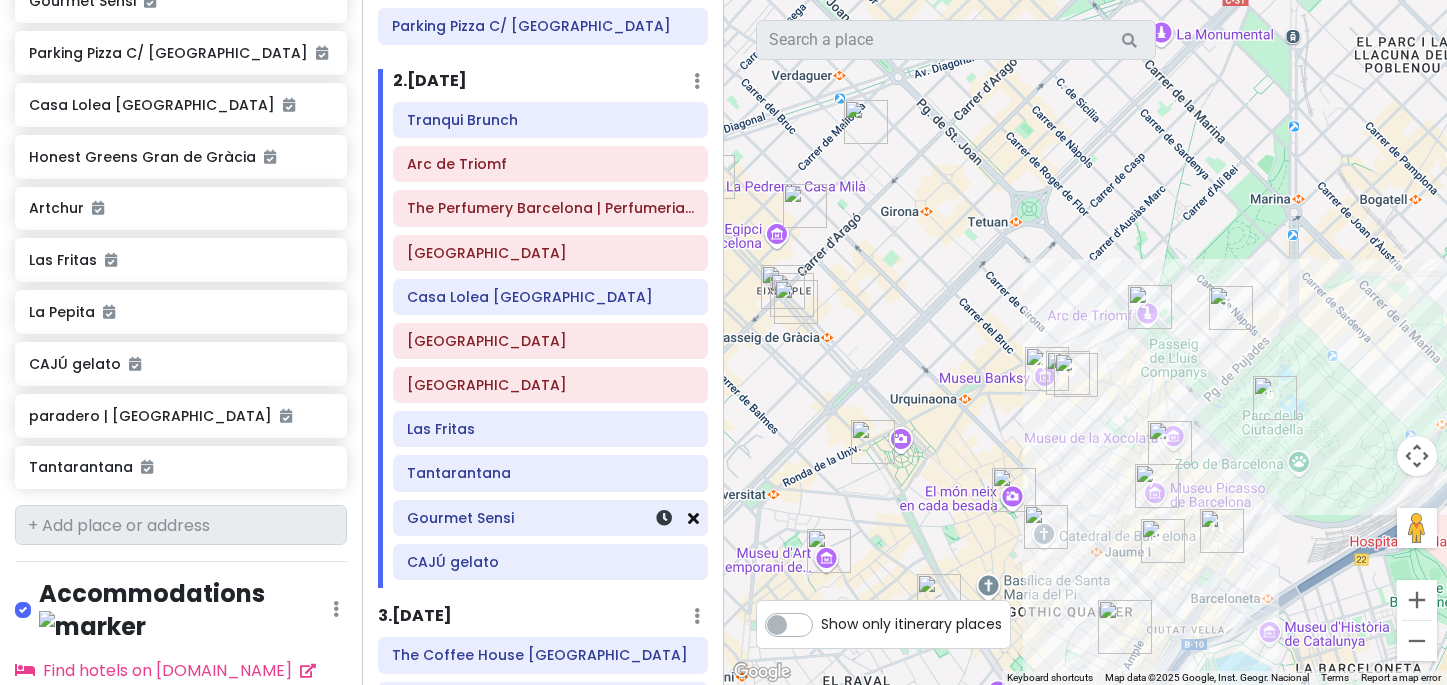 click at bounding box center [693, 518] 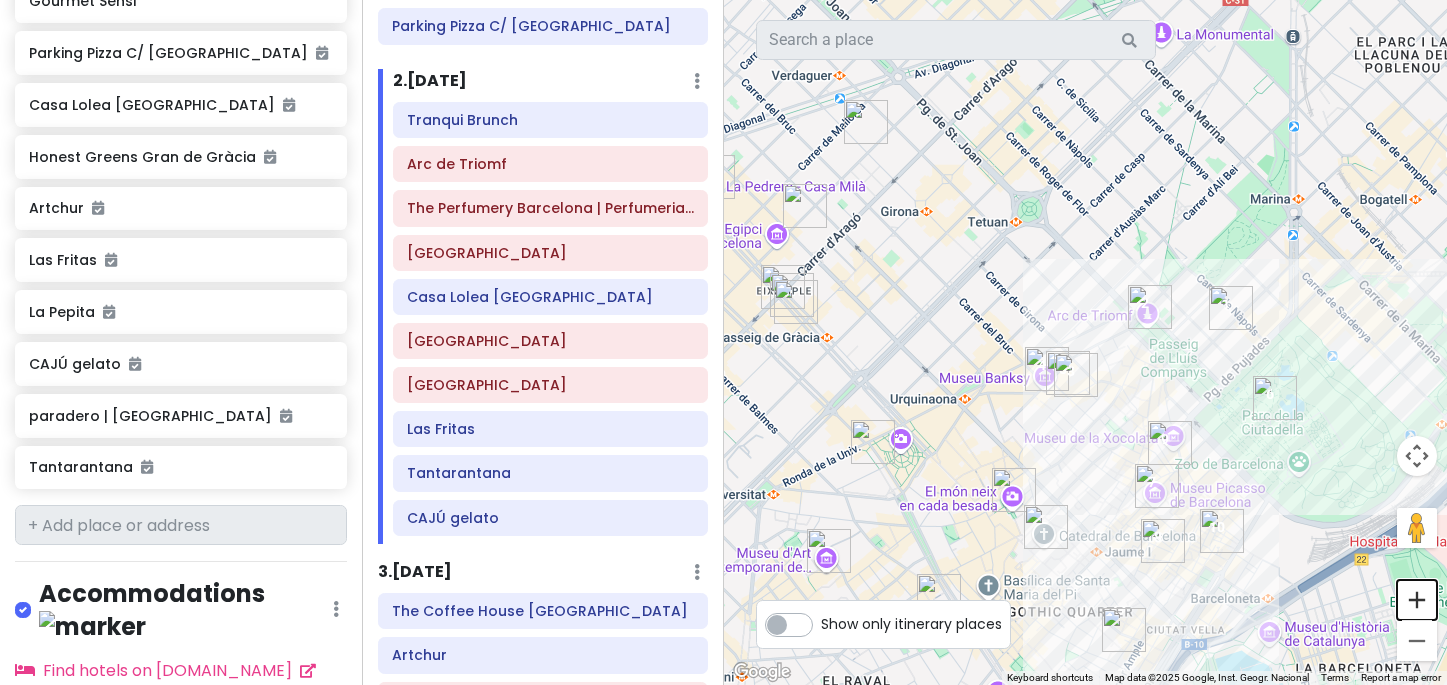 click at bounding box center (1417, 600) 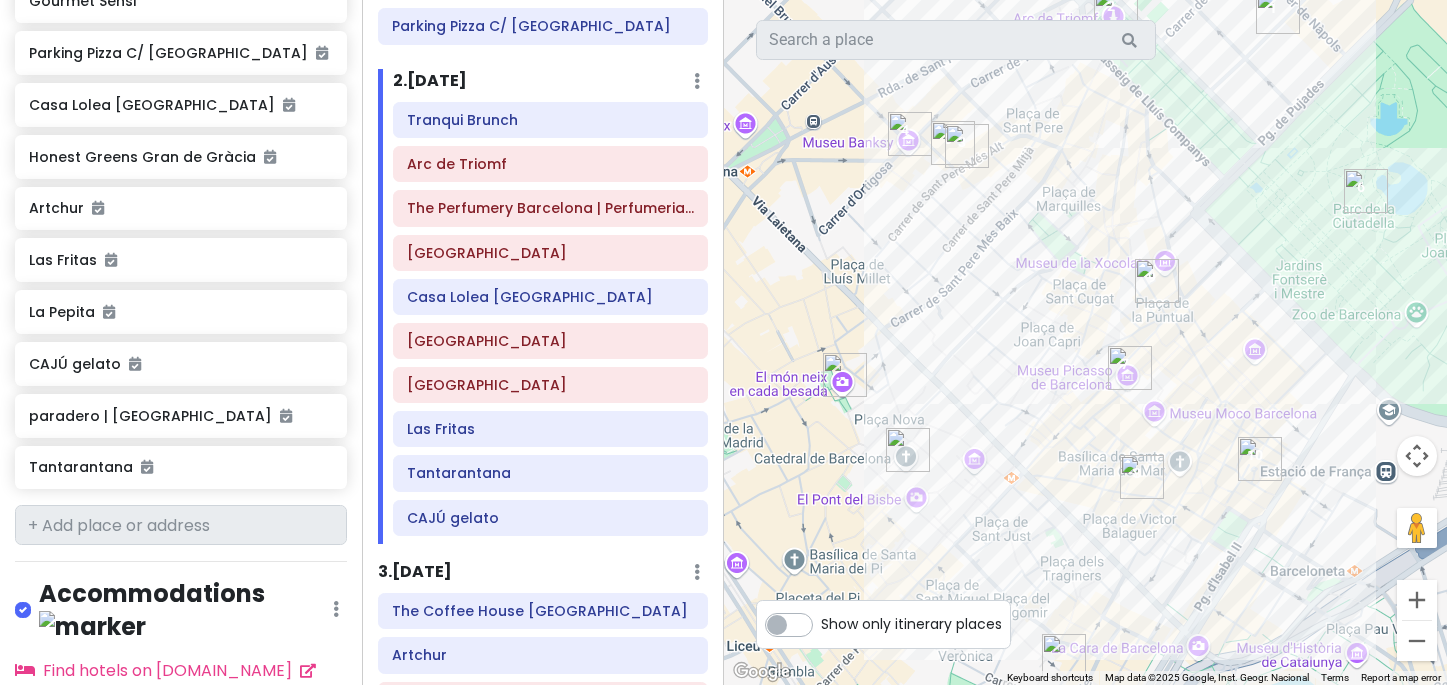 drag, startPoint x: 1304, startPoint y: 541, endPoint x: 1207, endPoint y: 255, distance: 302.00165 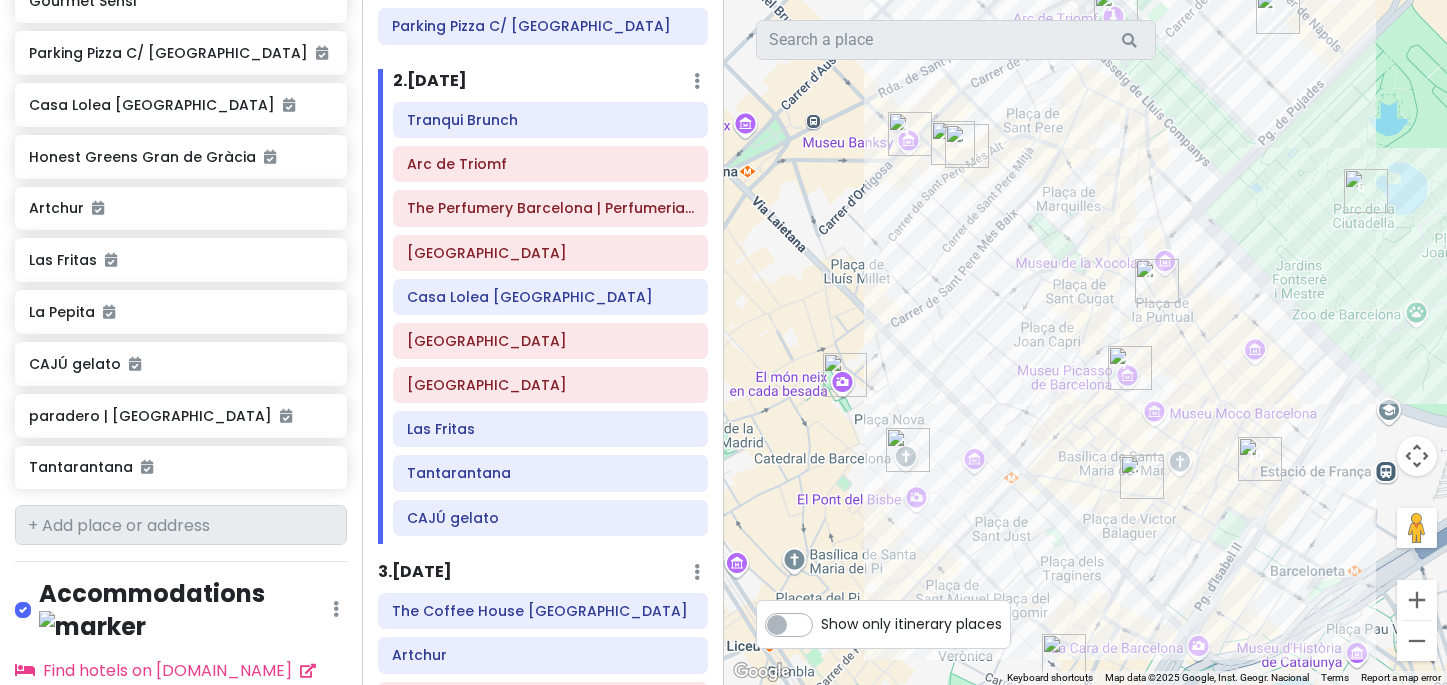 click at bounding box center [1142, 477] 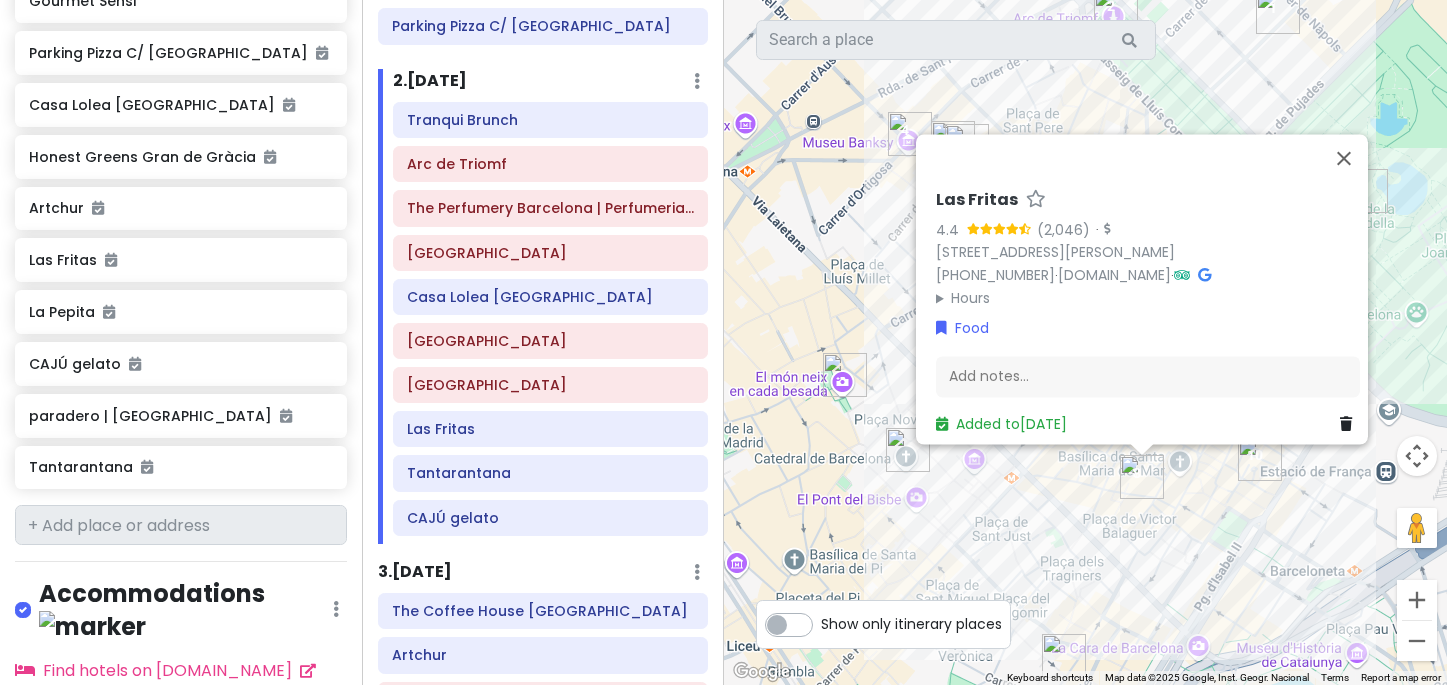 click on "To navigate, press the arrow keys. Las Fritas 4.4        (2,046)    ·    [STREET_ADDRESS][PERSON_NAME] [PHONE_NUMBER]   ·   [DOMAIN_NAME]   ·   Hours [DATE]  1:00 – 10:30 PM [DATE]  1:00 – 10:30 PM [DATE]  1:00 – 10:30 PM [DATE]  1:00 – 10:30 PM [DATE]  12:00 PM – 12:30 AM [DATE]  12:00 PM – 12:30 AM [DATE]  12:00 – 10:30 PM Food Add notes... Added to  [DATE]" at bounding box center (1086, 342) 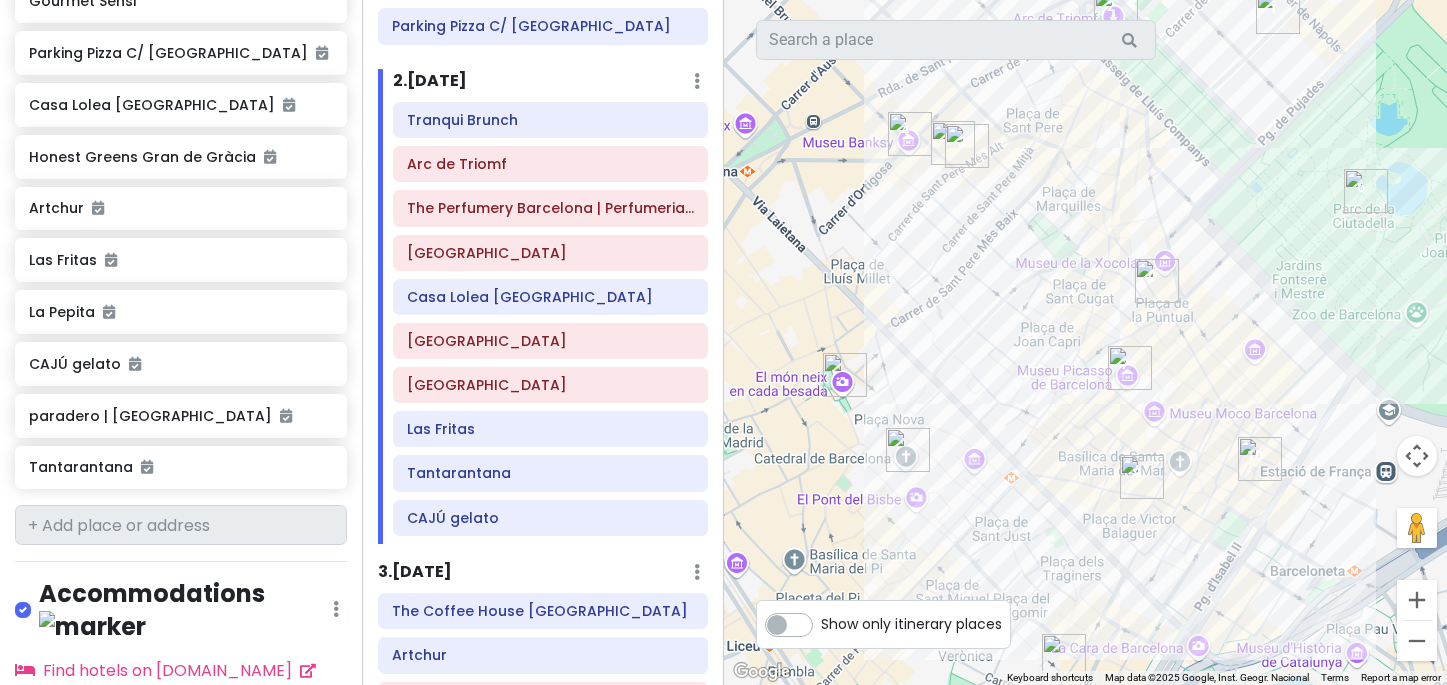 click at bounding box center [1157, 281] 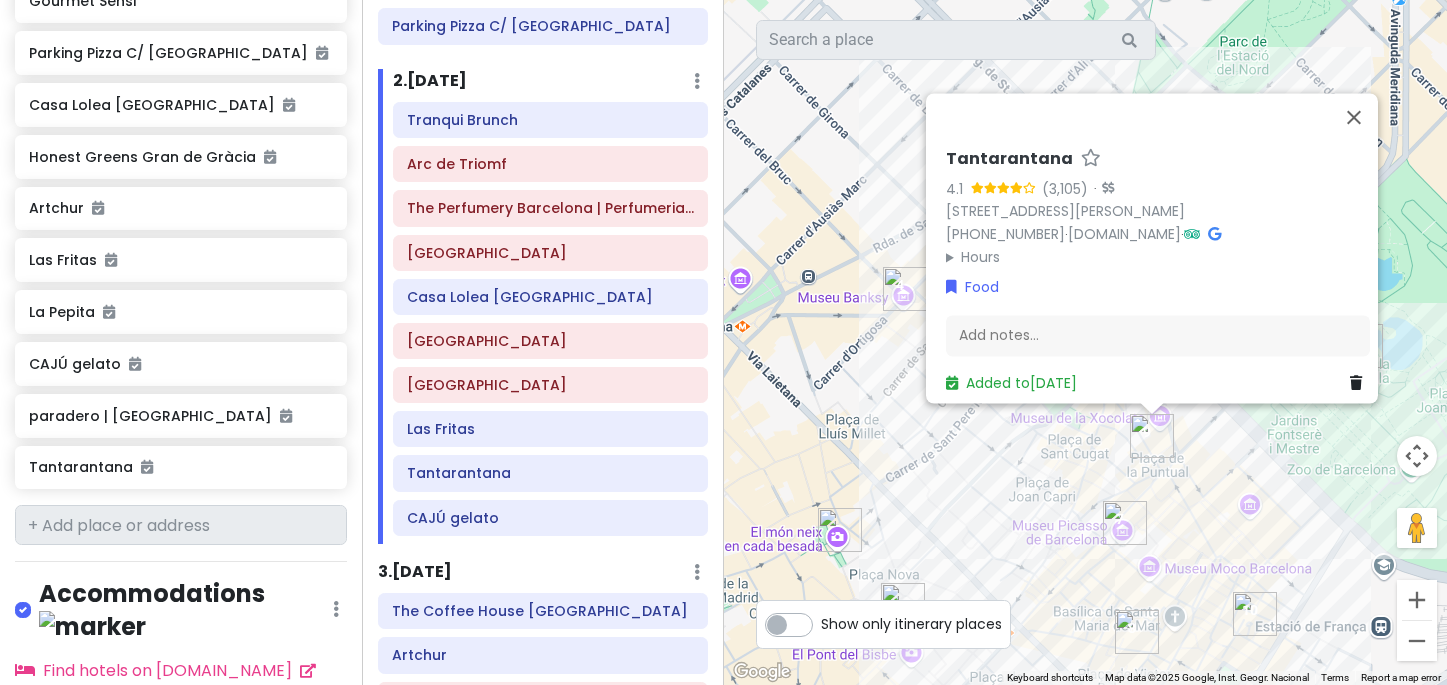 click at bounding box center [1255, 614] 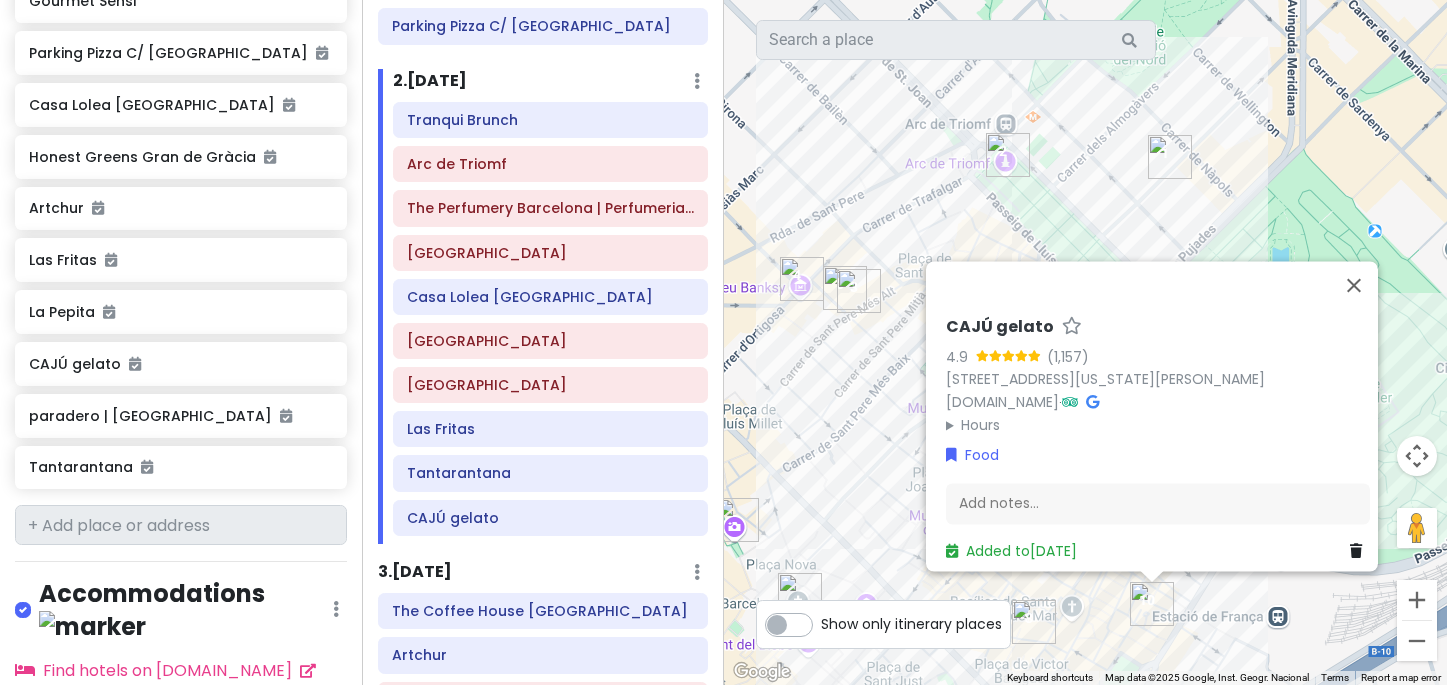 click on "To navigate, press the arrow keys. CAJÚ gelato 4.9        (1,157) [STREET_ADDRESS][US_STATE][PERSON_NAME] [DOMAIN_NAME]   ·   Hours [DATE]  Closed [DATE]  1:00 PM – 12:00 AM [DATE]  1:00 PM – 12:00 AM [DATE]  1:00 PM – 12:00 AM [DATE]  1:00 PM – 12:00 AM [DATE]  1:00 PM – 12:00 AM [DATE]  1:00 PM – 12:00 AM Food Add notes... Added to  [DATE]" at bounding box center (1086, 342) 